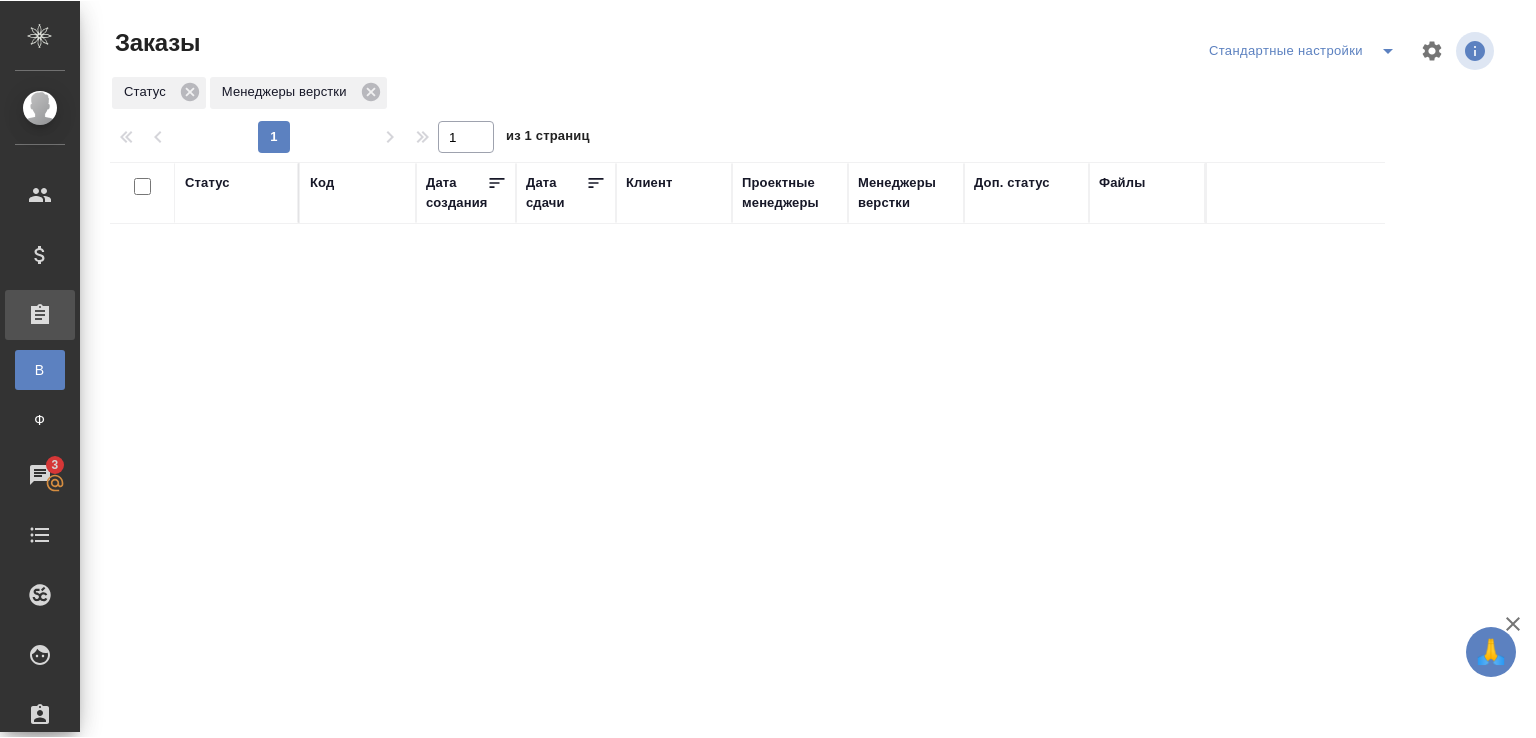 scroll, scrollTop: 0, scrollLeft: 0, axis: both 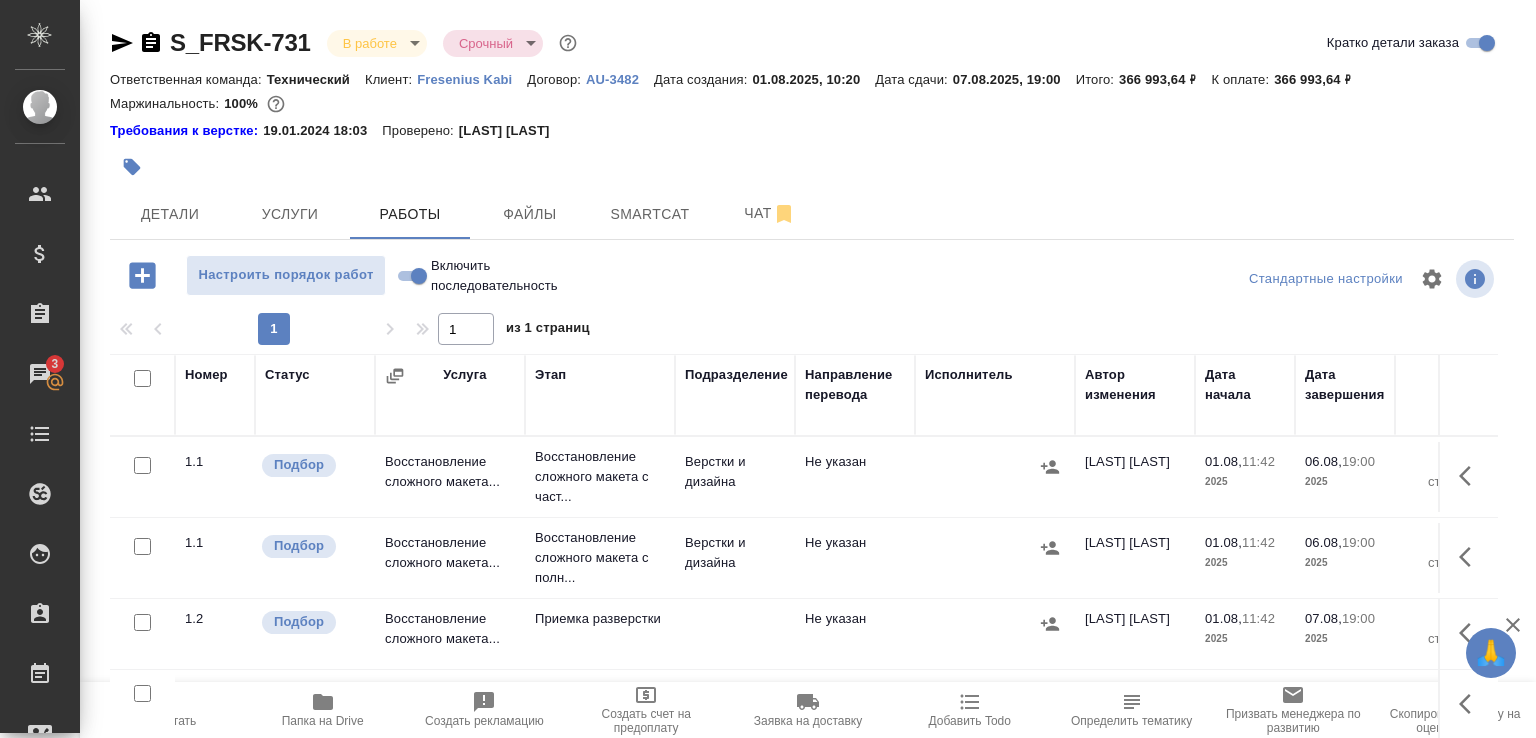 click on "Папка на Drive" at bounding box center [323, 709] 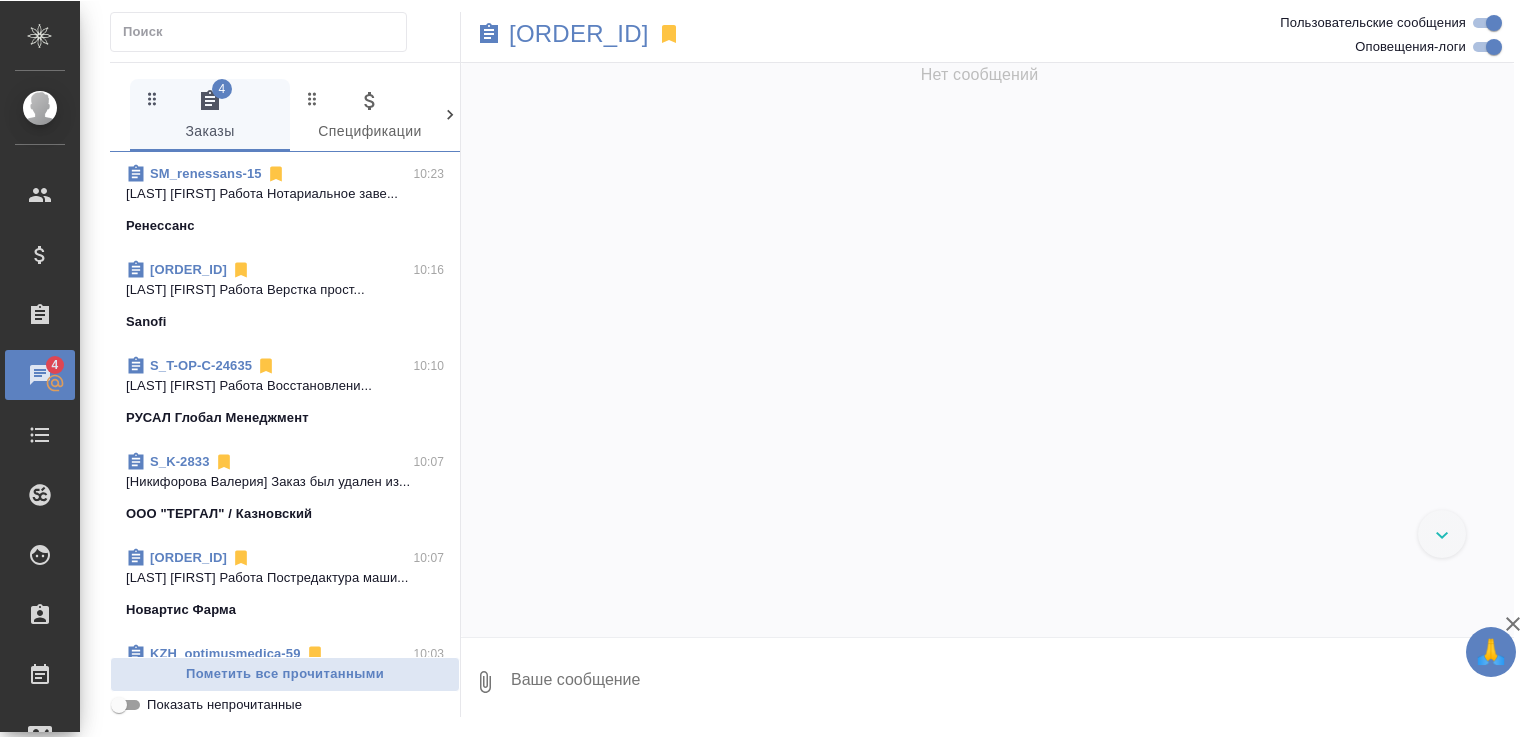 scroll, scrollTop: 0, scrollLeft: 0, axis: both 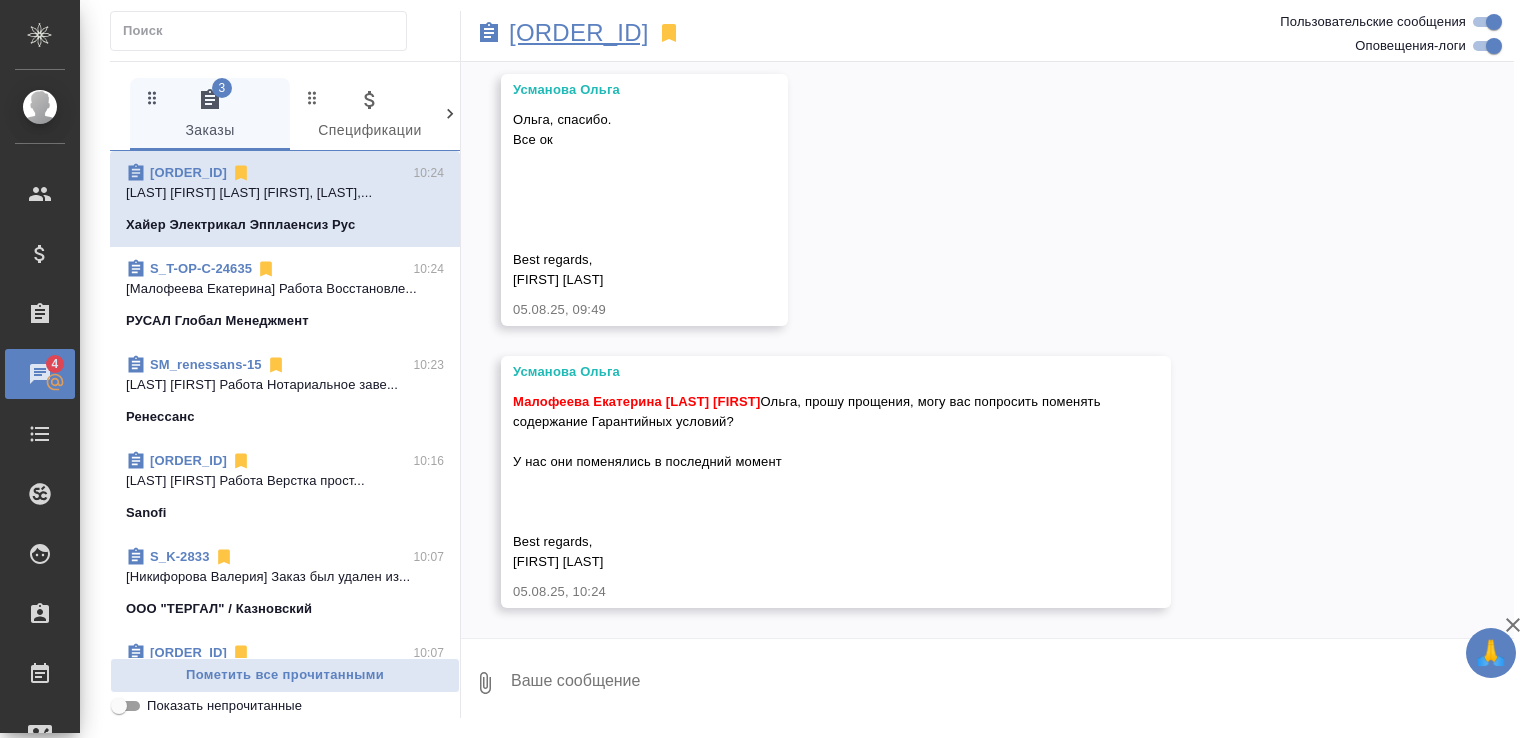 click on "S_Haier-796" at bounding box center [579, 33] 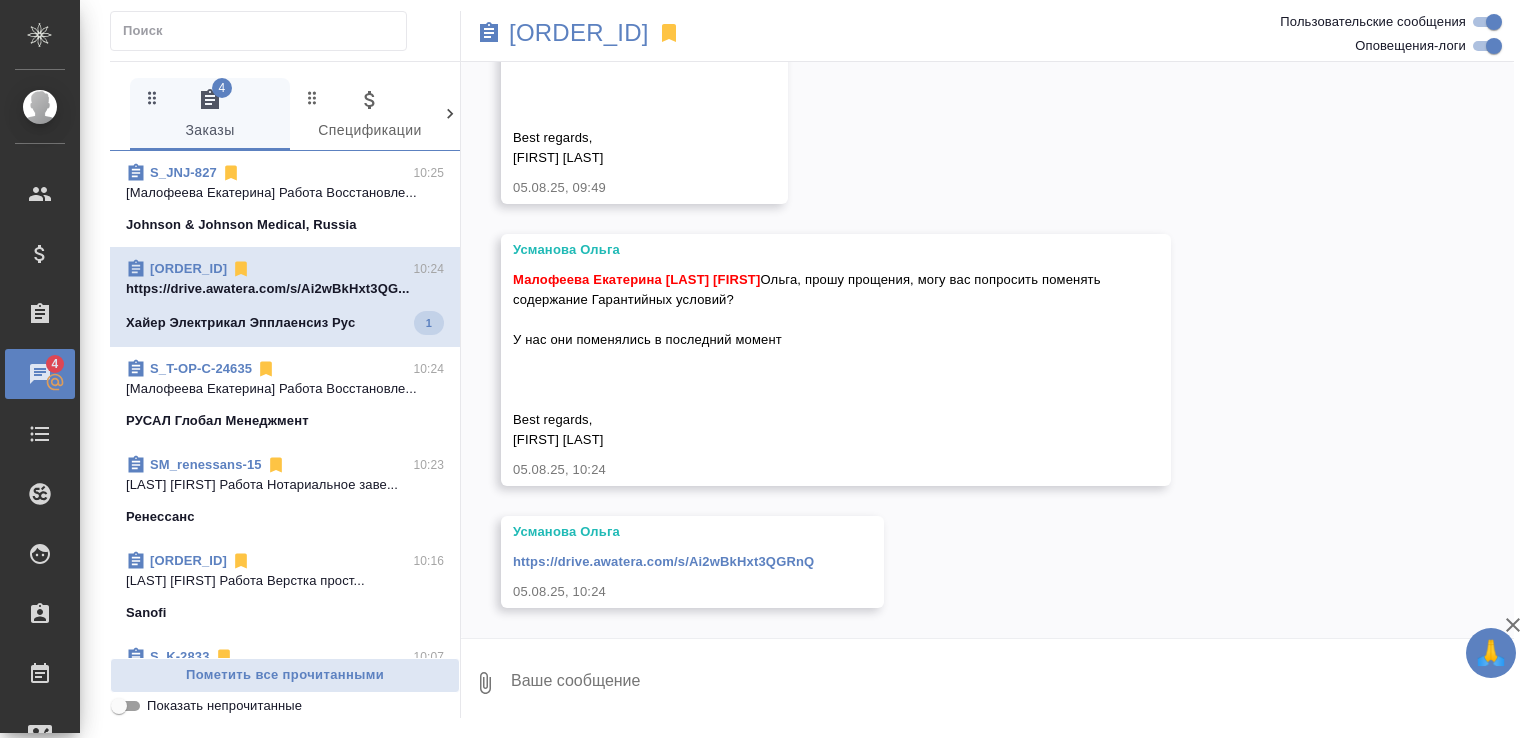 scroll, scrollTop: 28720, scrollLeft: 0, axis: vertical 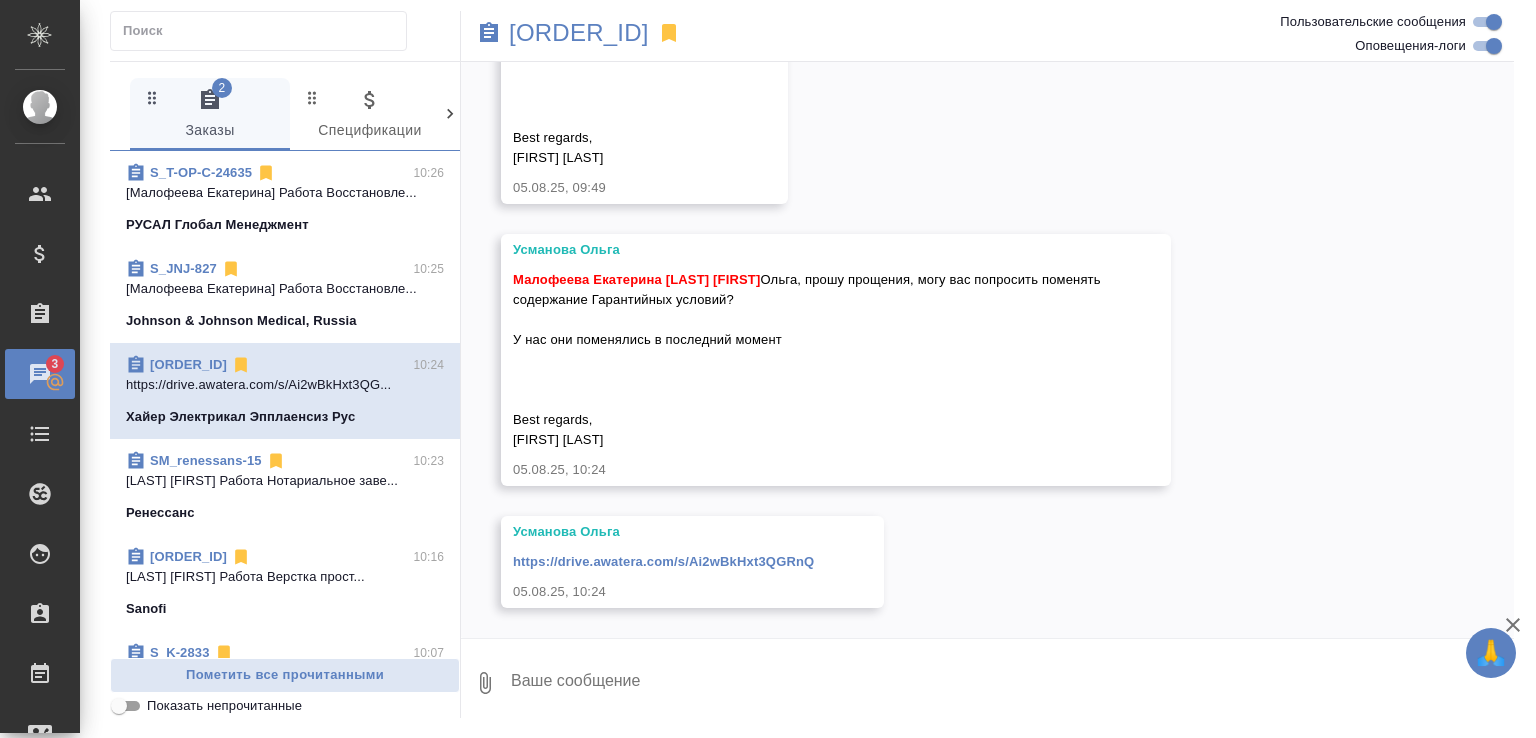 click on "Показать непрочитанные" at bounding box center [224, 706] 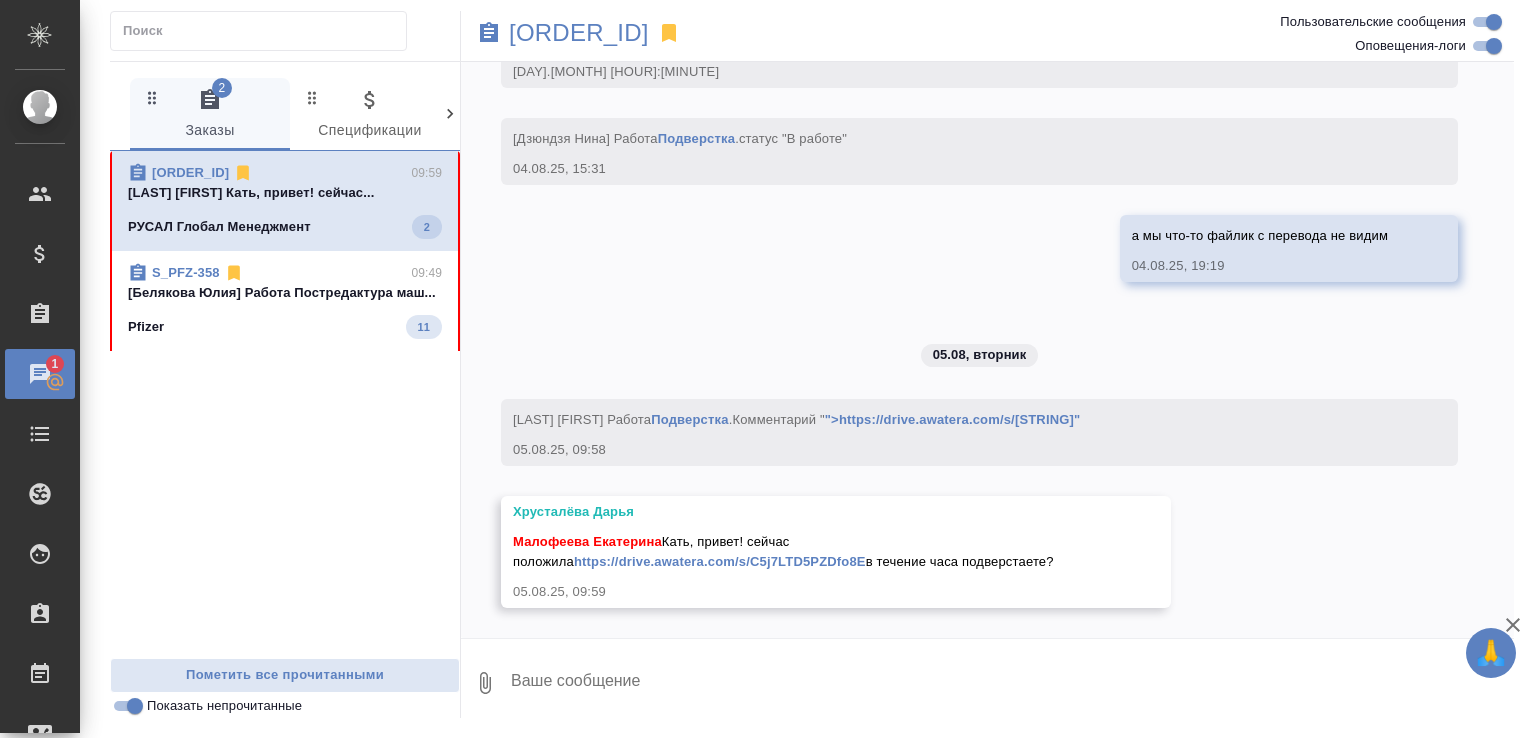 scroll, scrollTop: 7373, scrollLeft: 0, axis: vertical 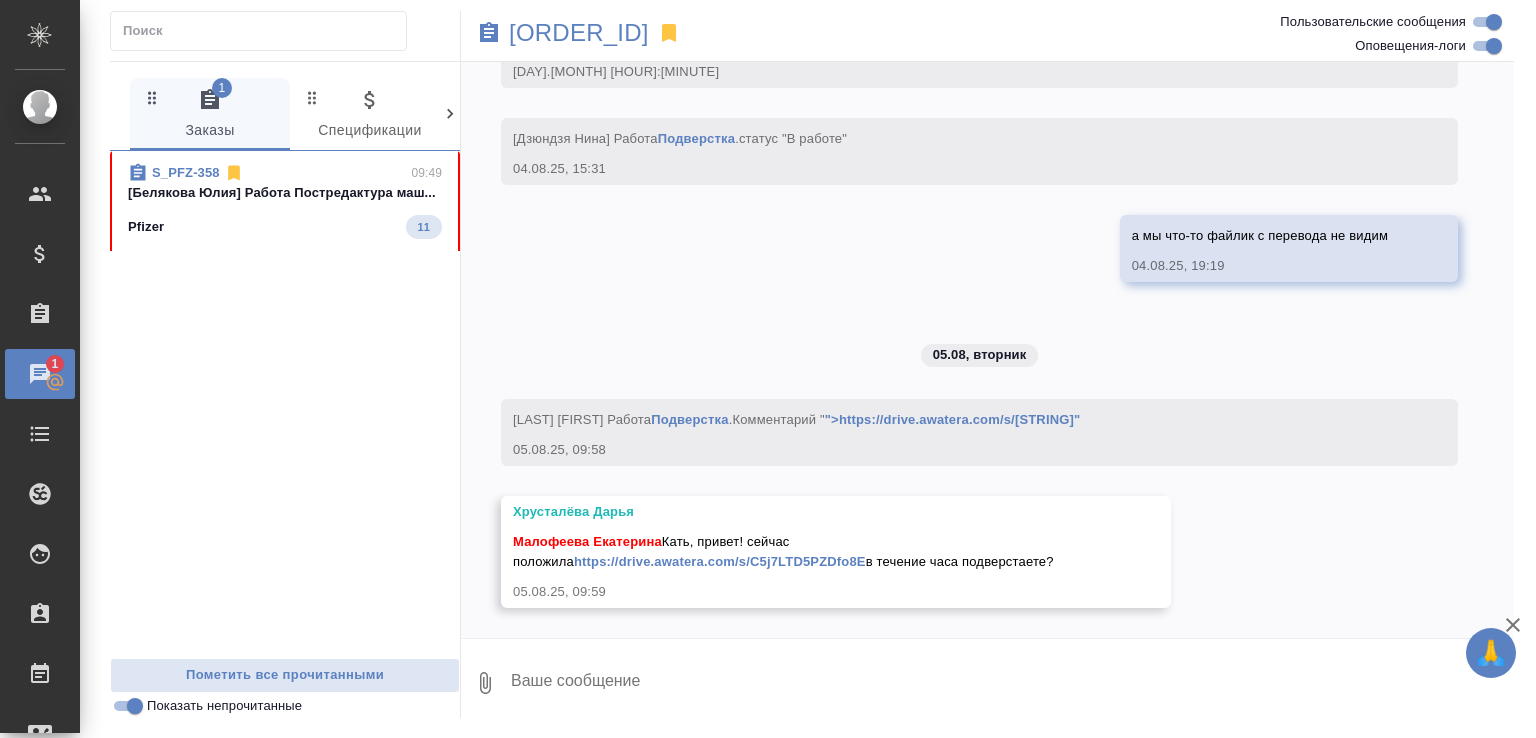 click on "Подверстка" at bounding box center [689, 419] 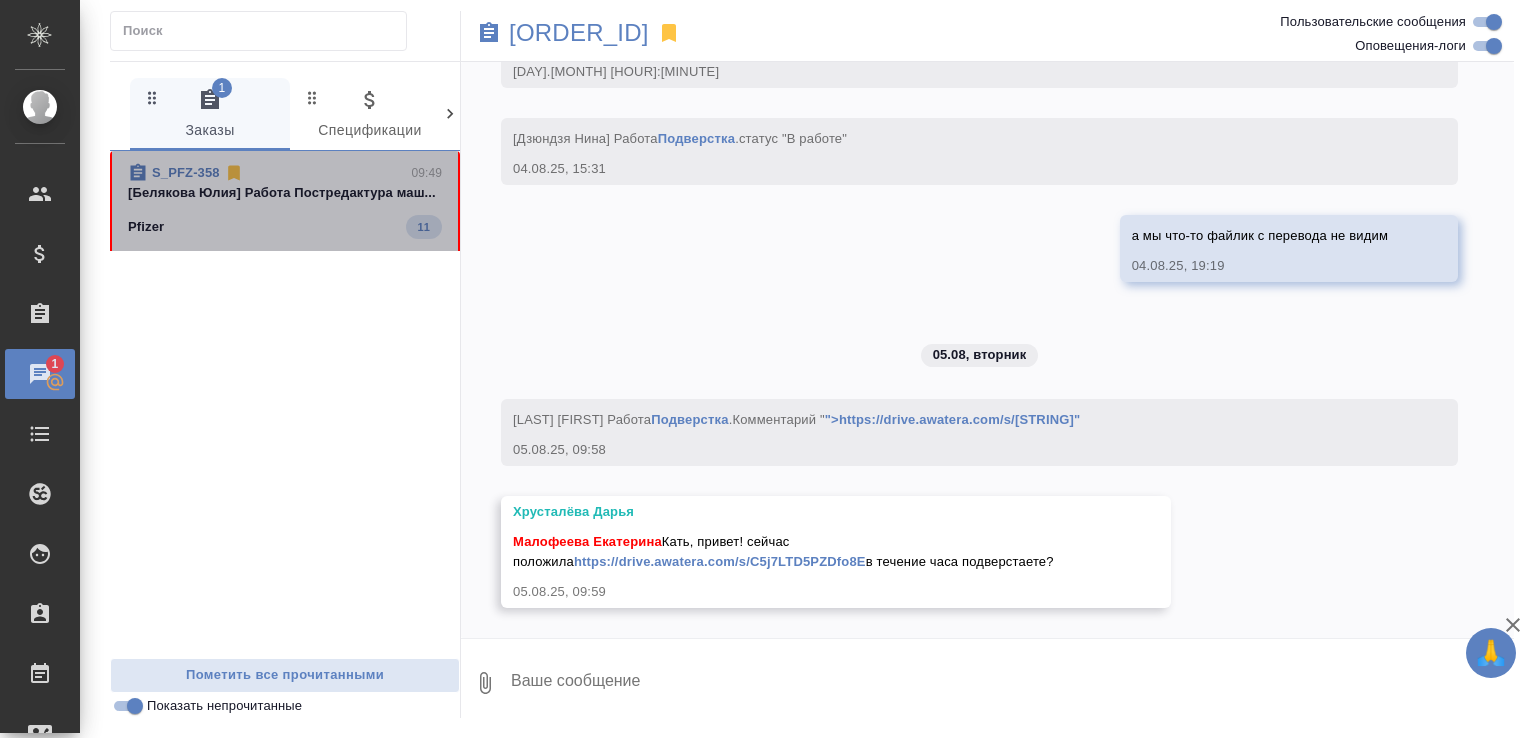 click on "S_PFZ-358 09:49" at bounding box center [285, 173] 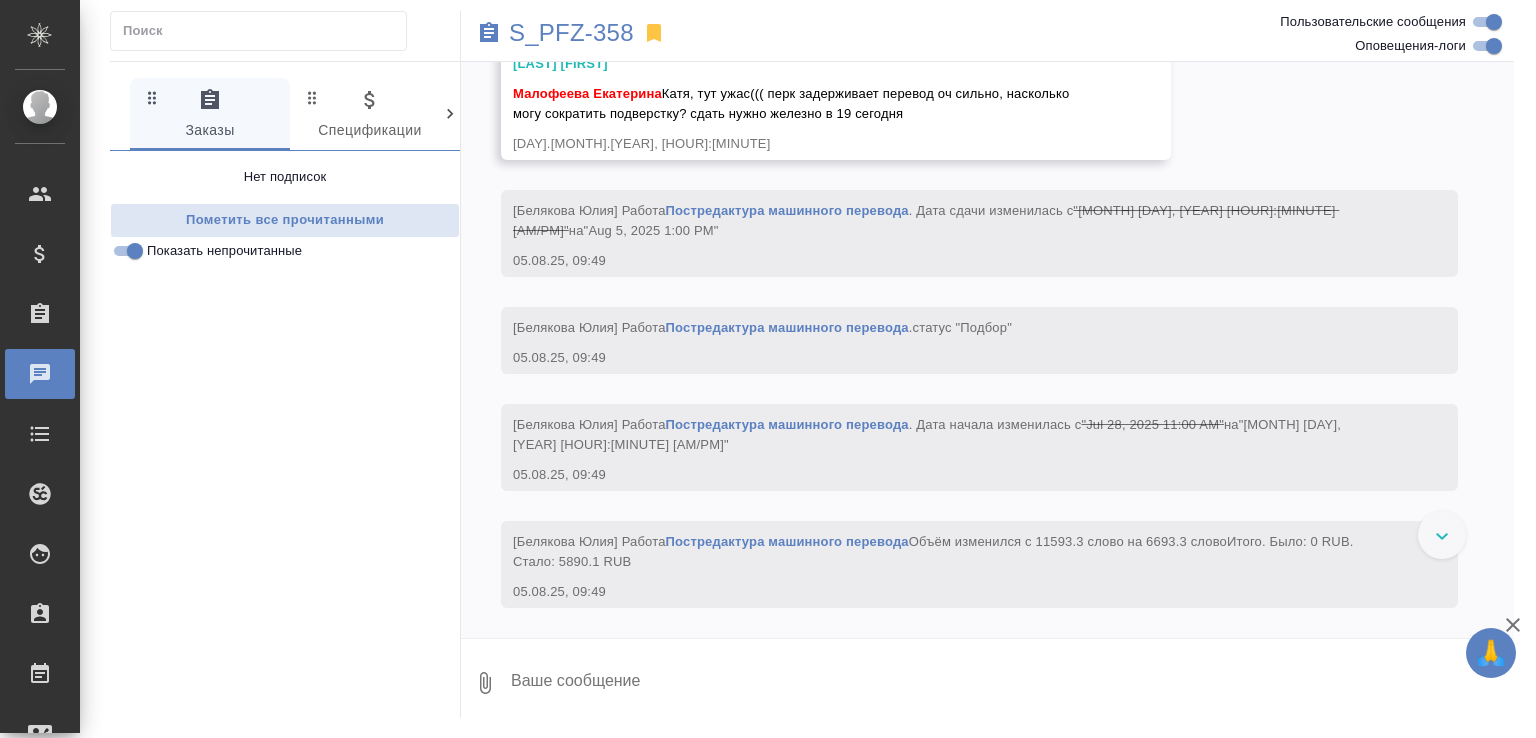 scroll, scrollTop: 8808, scrollLeft: 0, axis: vertical 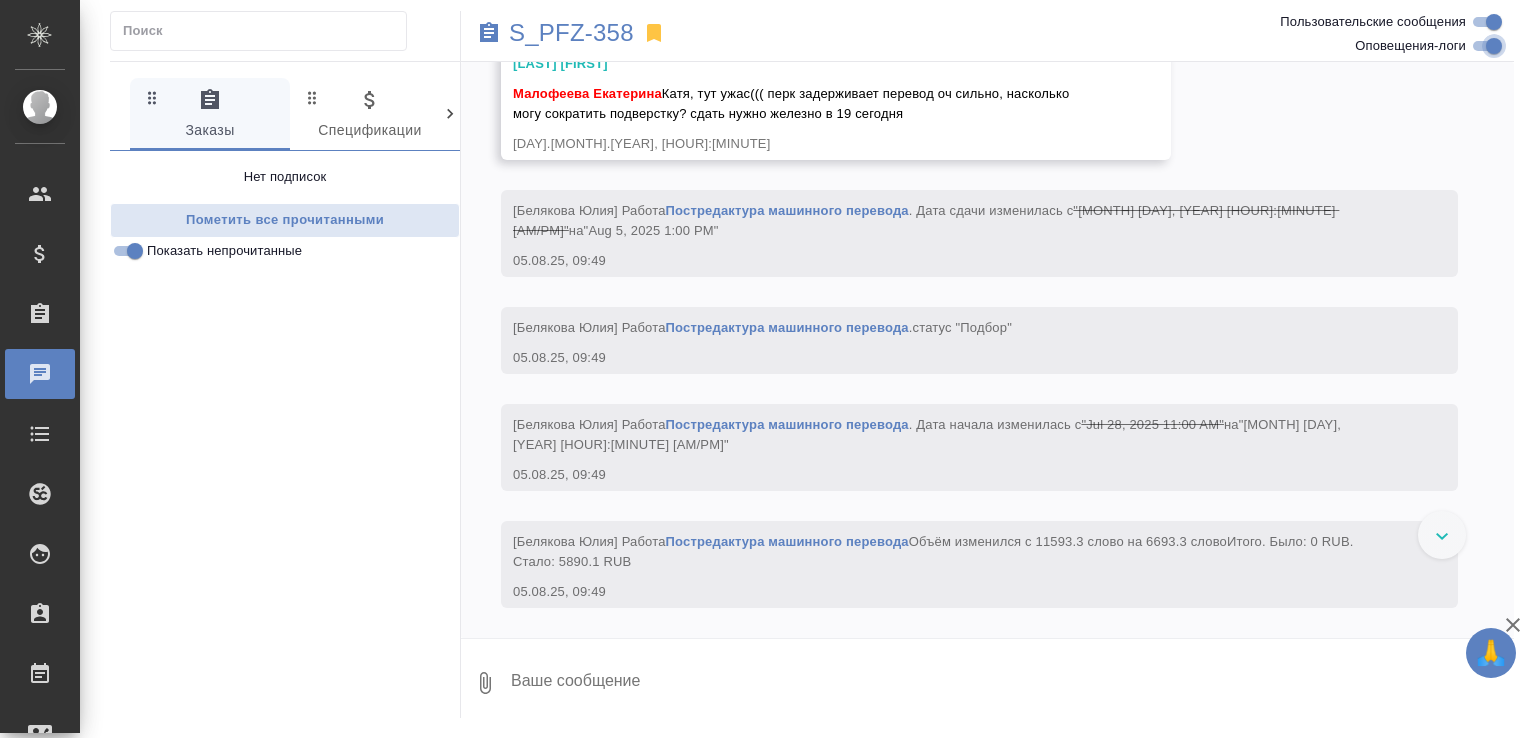 click on "Оповещения-логи" at bounding box center [1494, 46] 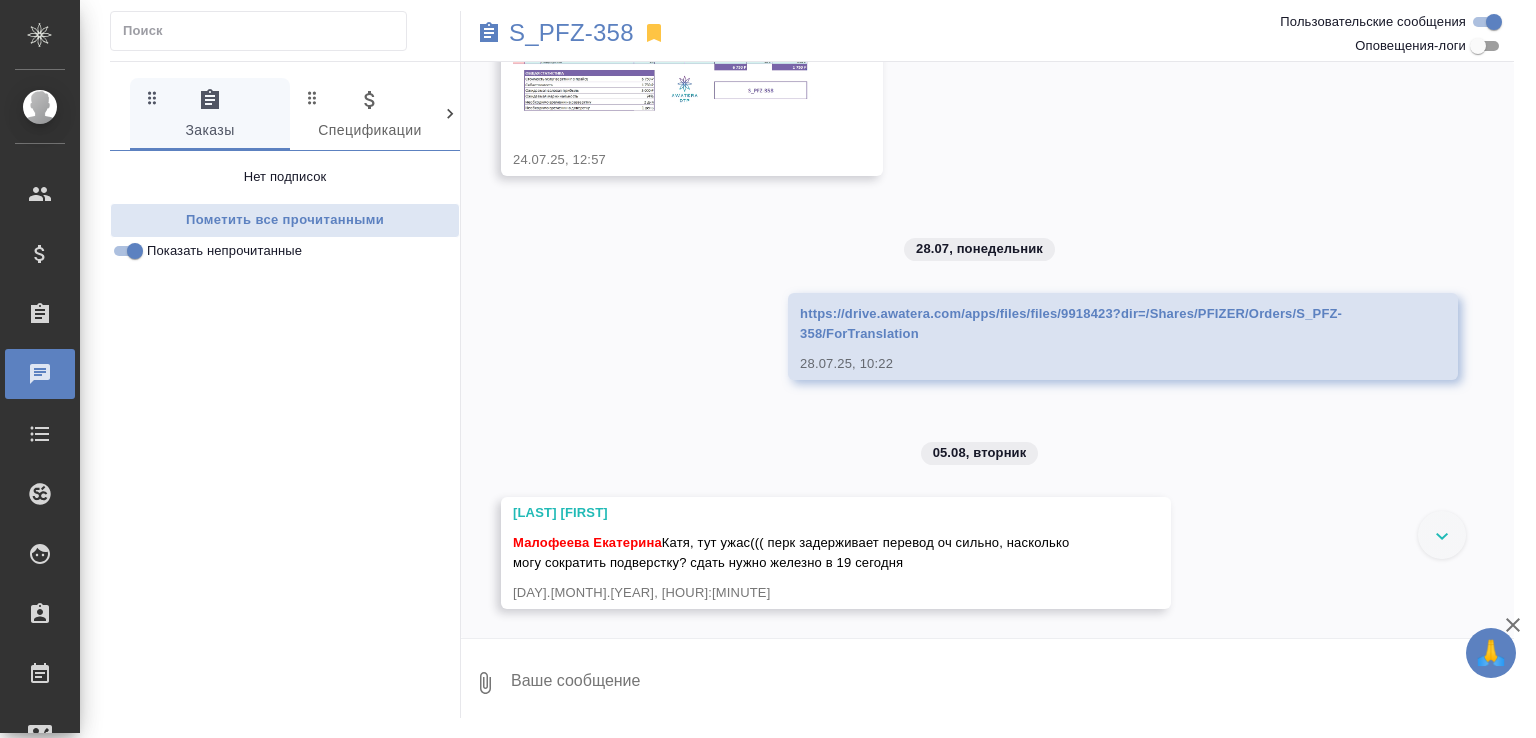 scroll, scrollTop: 0, scrollLeft: 0, axis: both 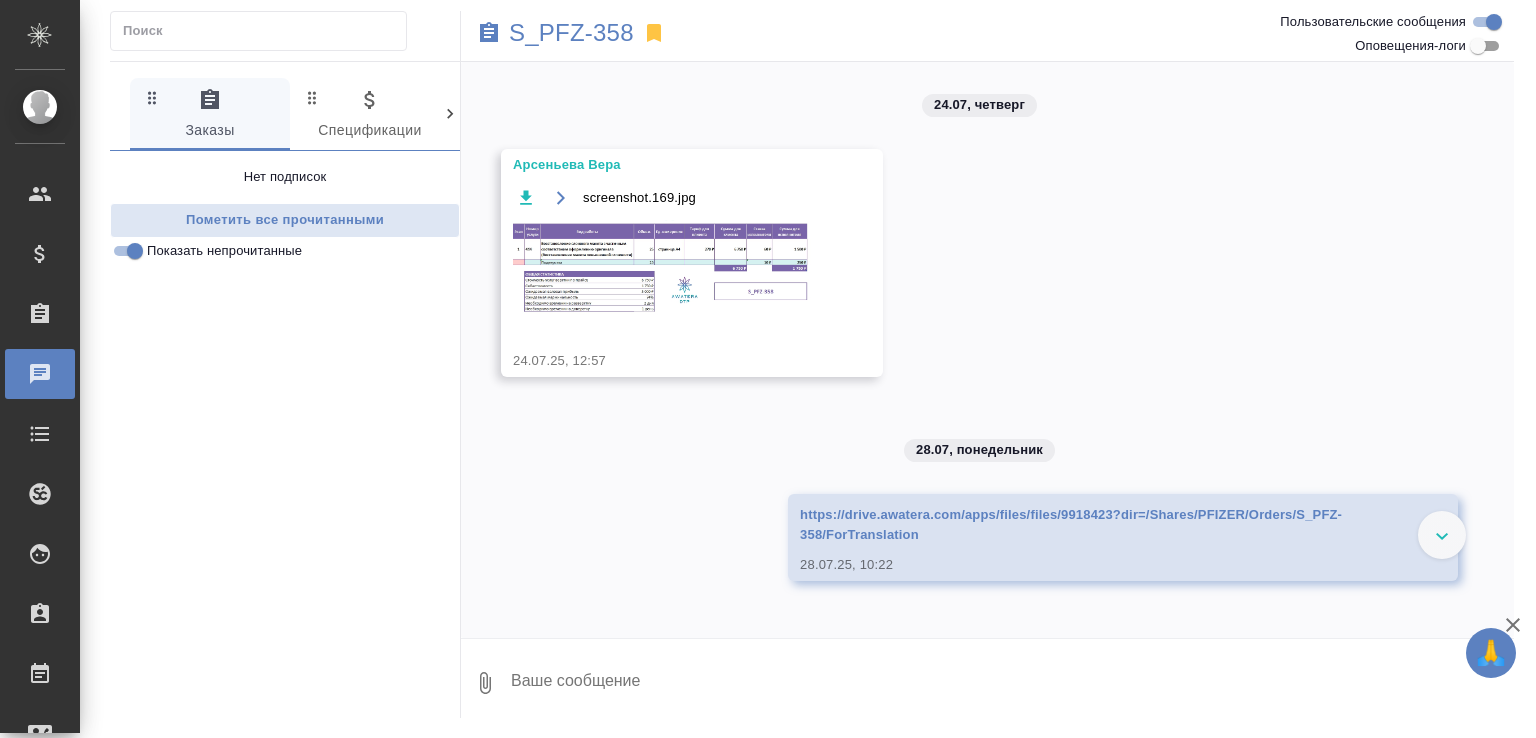 click at bounding box center (663, 268) 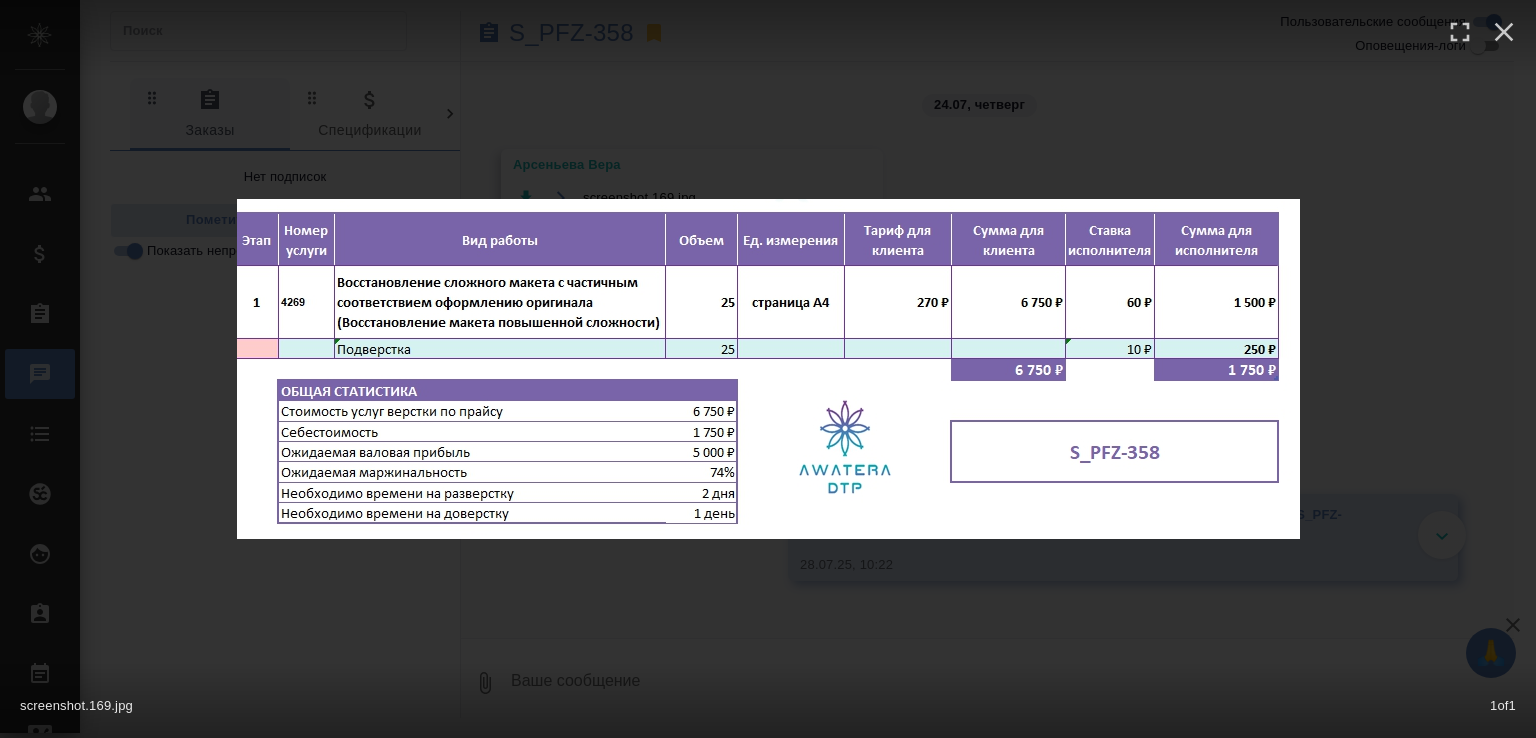 click on "screenshot.169.jpg 1  of  1" at bounding box center [768, 369] 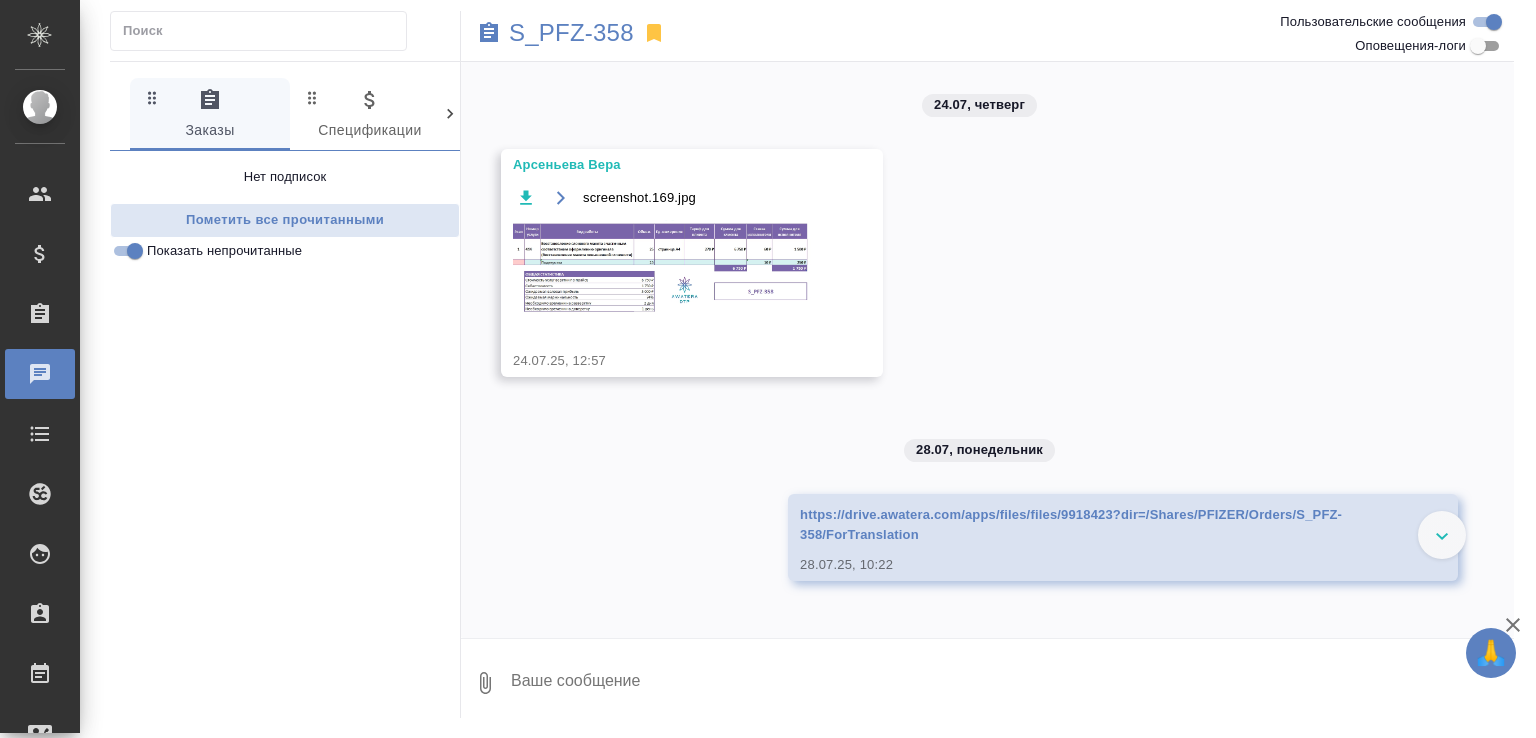 click on "https://drive.awatera.com/apps/files/files/9918423?dir=/Shares/PFIZER/Orders/S_PFZ-358/ForTranslation" at bounding box center (1071, 524) 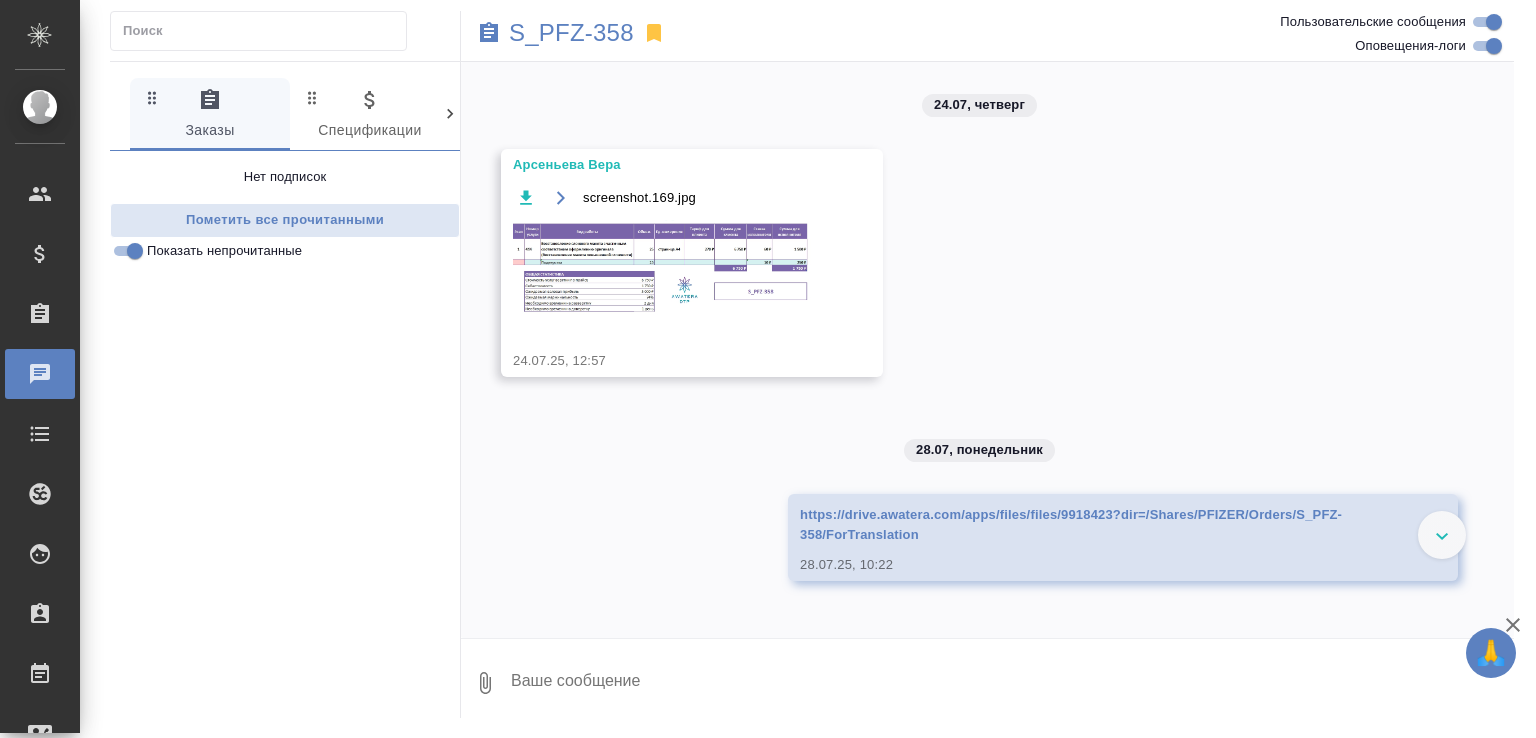 scroll, scrollTop: 9008, scrollLeft: 0, axis: vertical 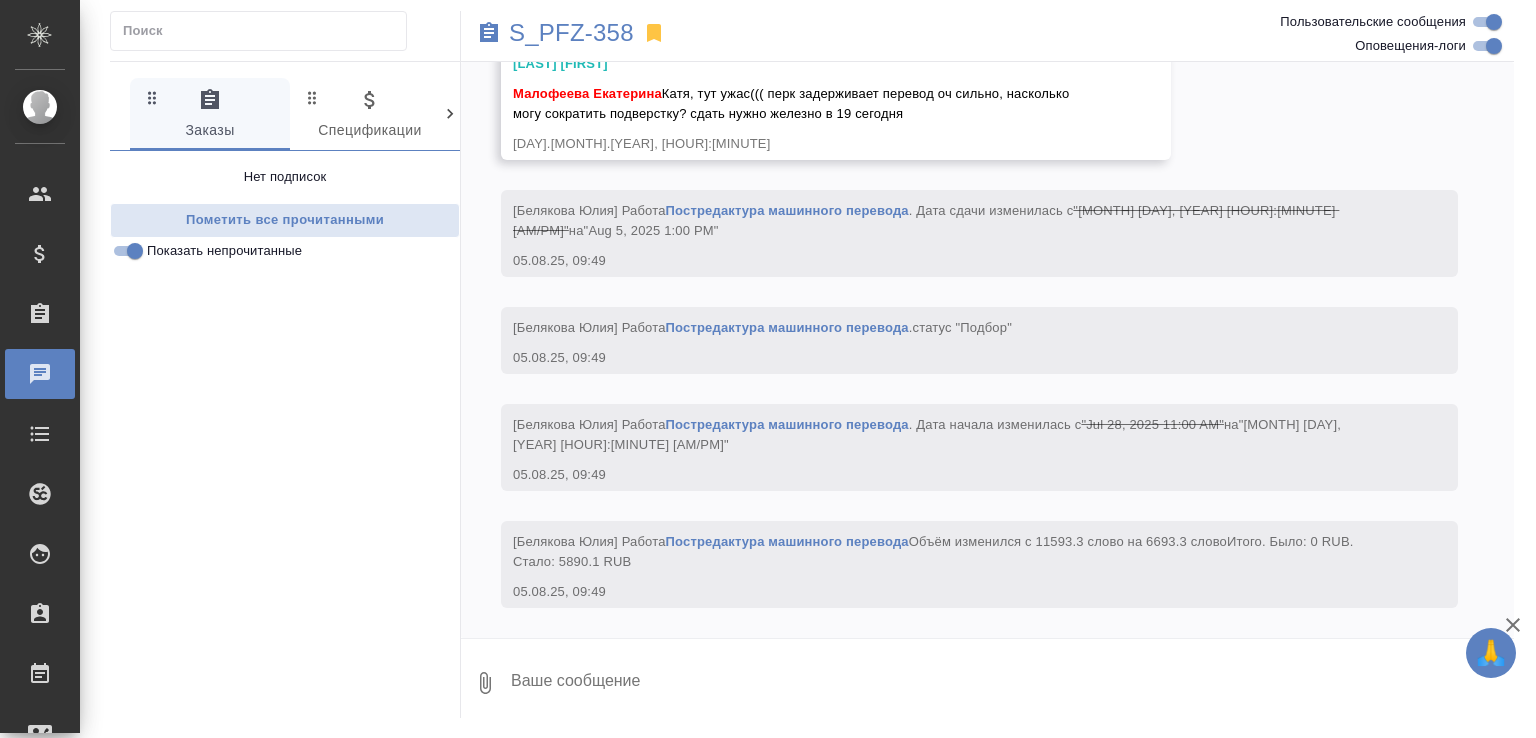 click on "Оповещения-логи" at bounding box center (1494, 46) 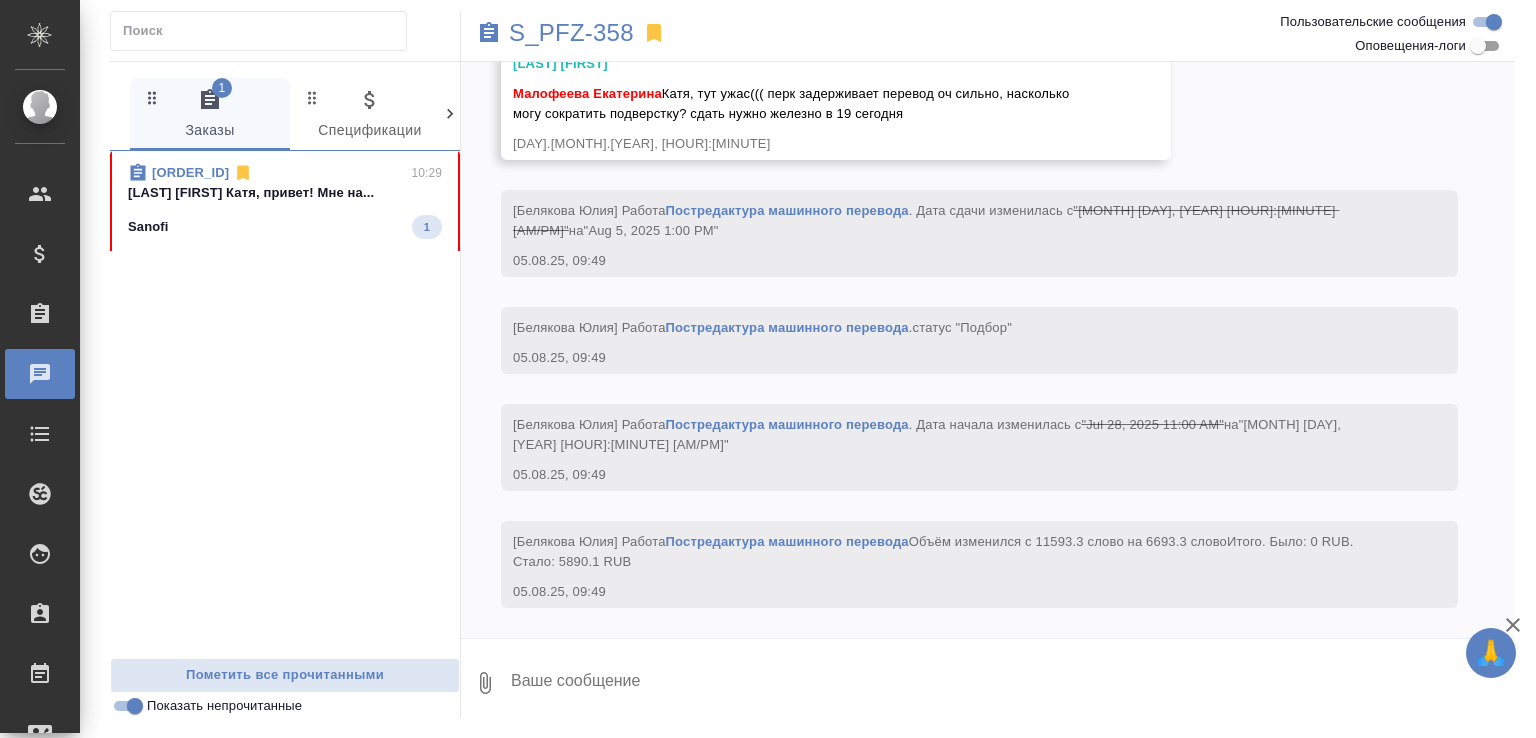 scroll, scrollTop: 201, scrollLeft: 0, axis: vertical 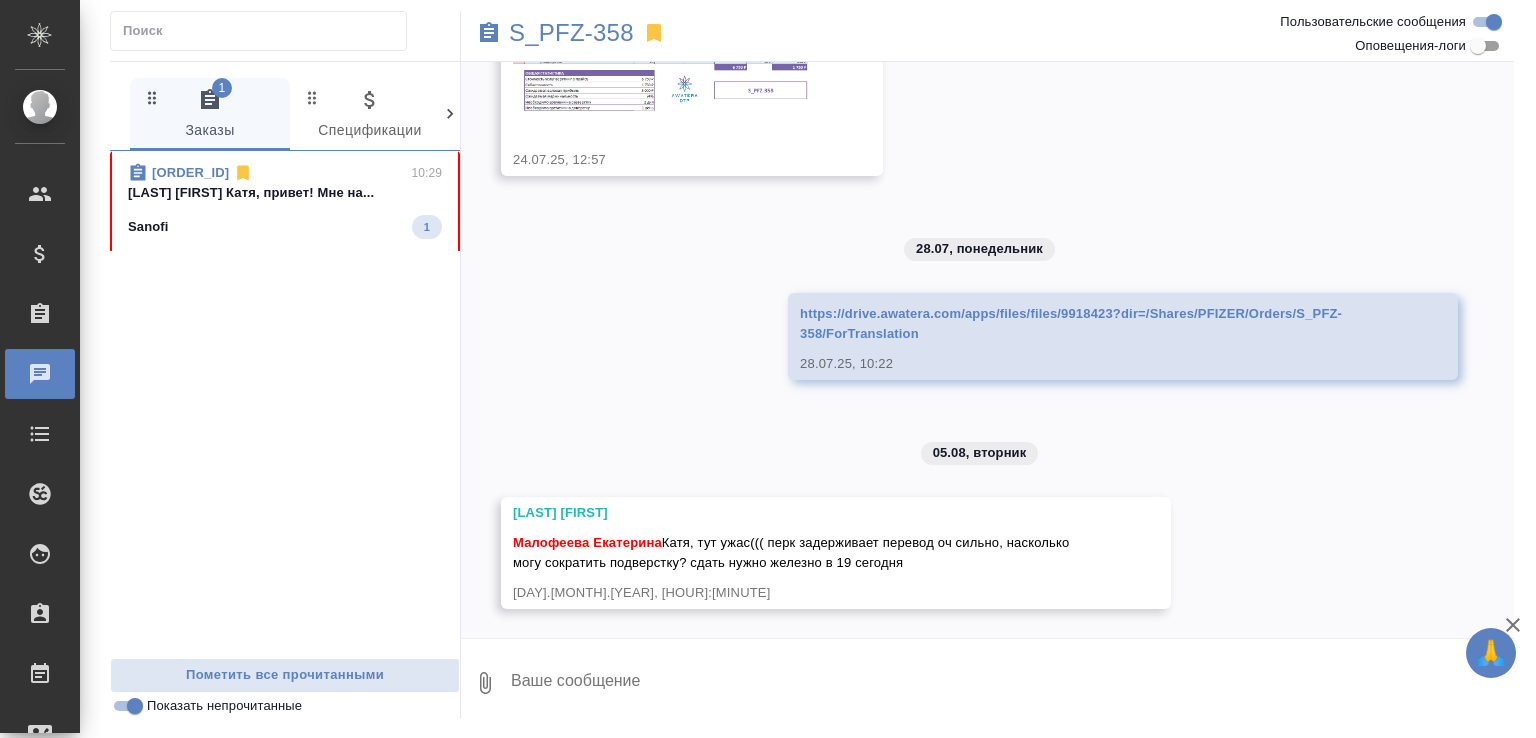 click at bounding box center (663, 67) 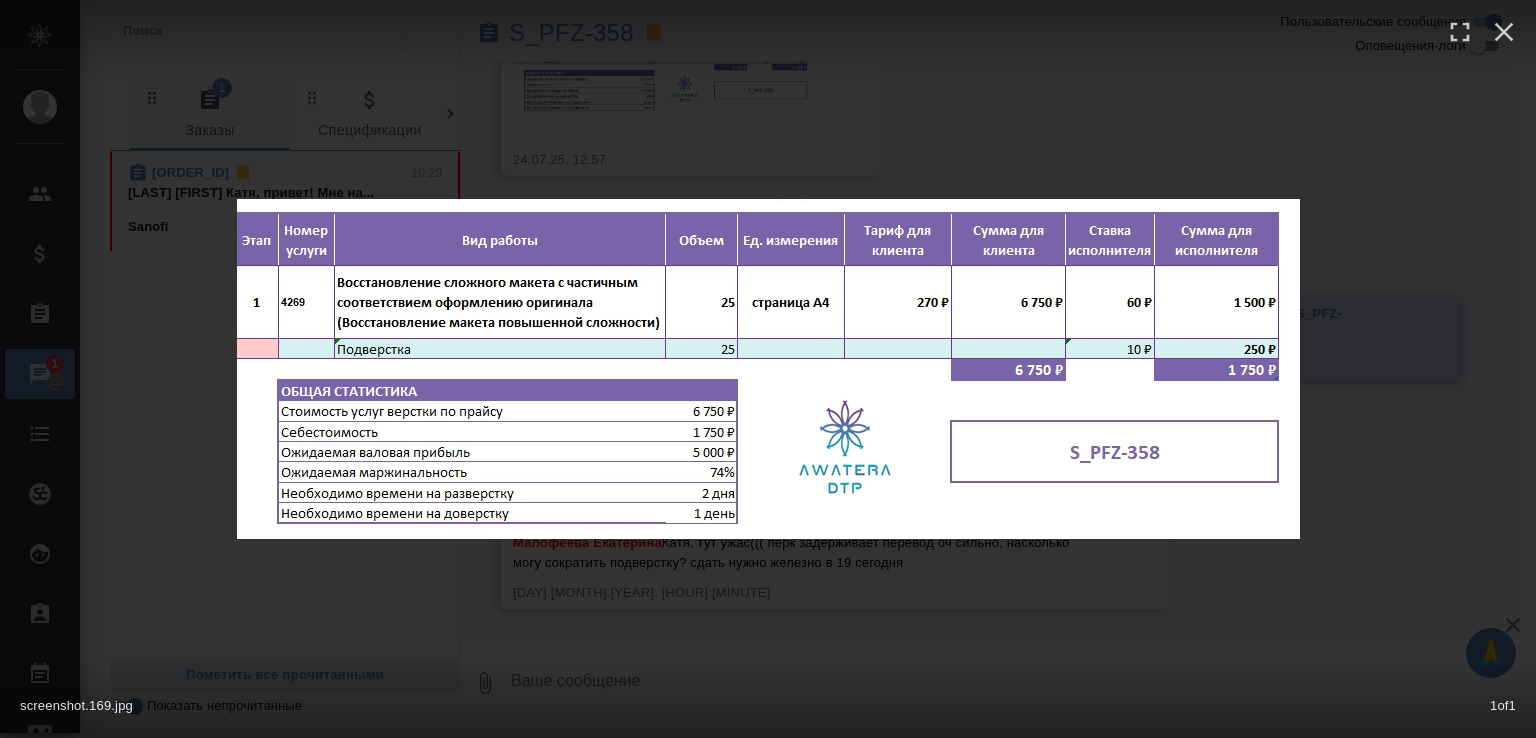 click on "screenshot.169.jpg 1  of  1" at bounding box center [768, 369] 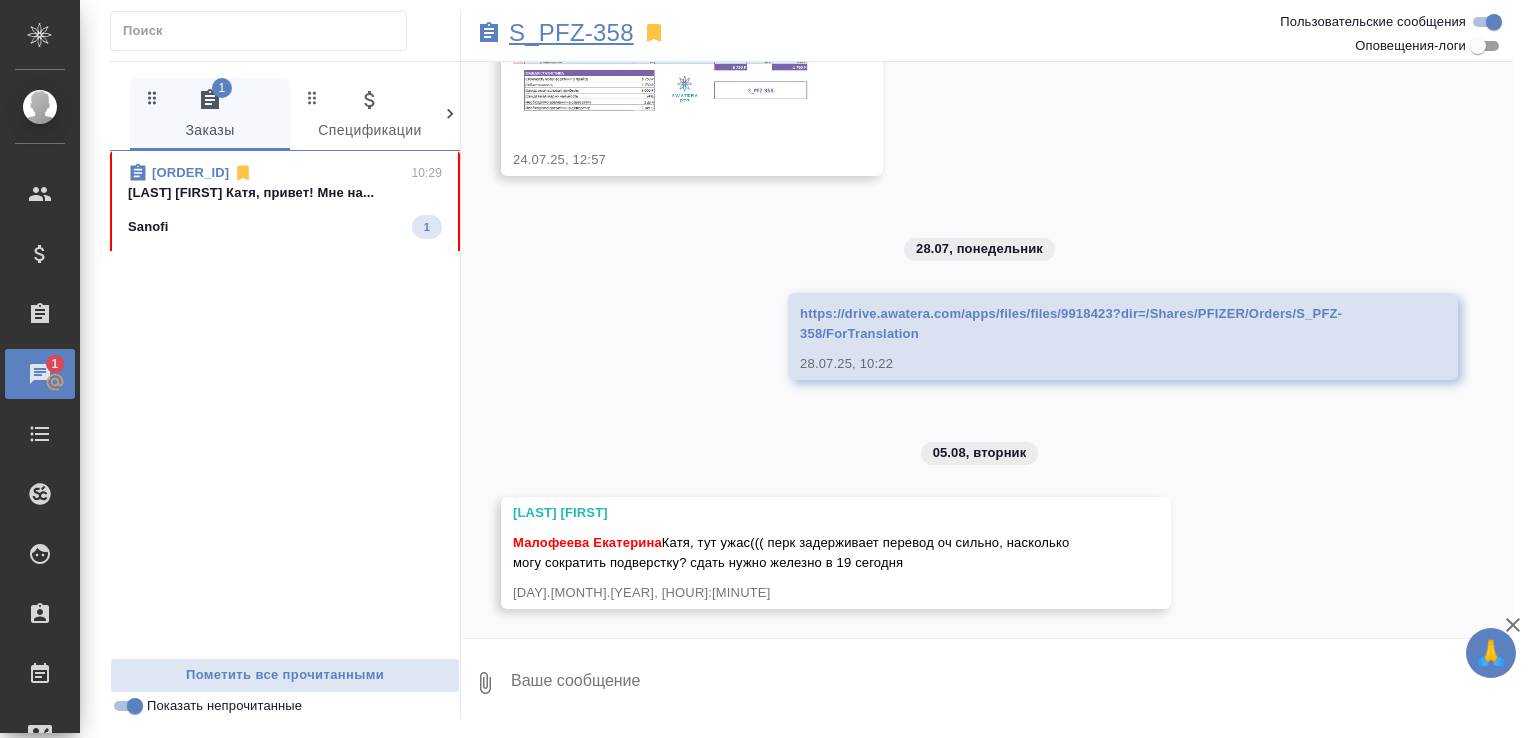 click on "S_PFZ-358" at bounding box center (571, 33) 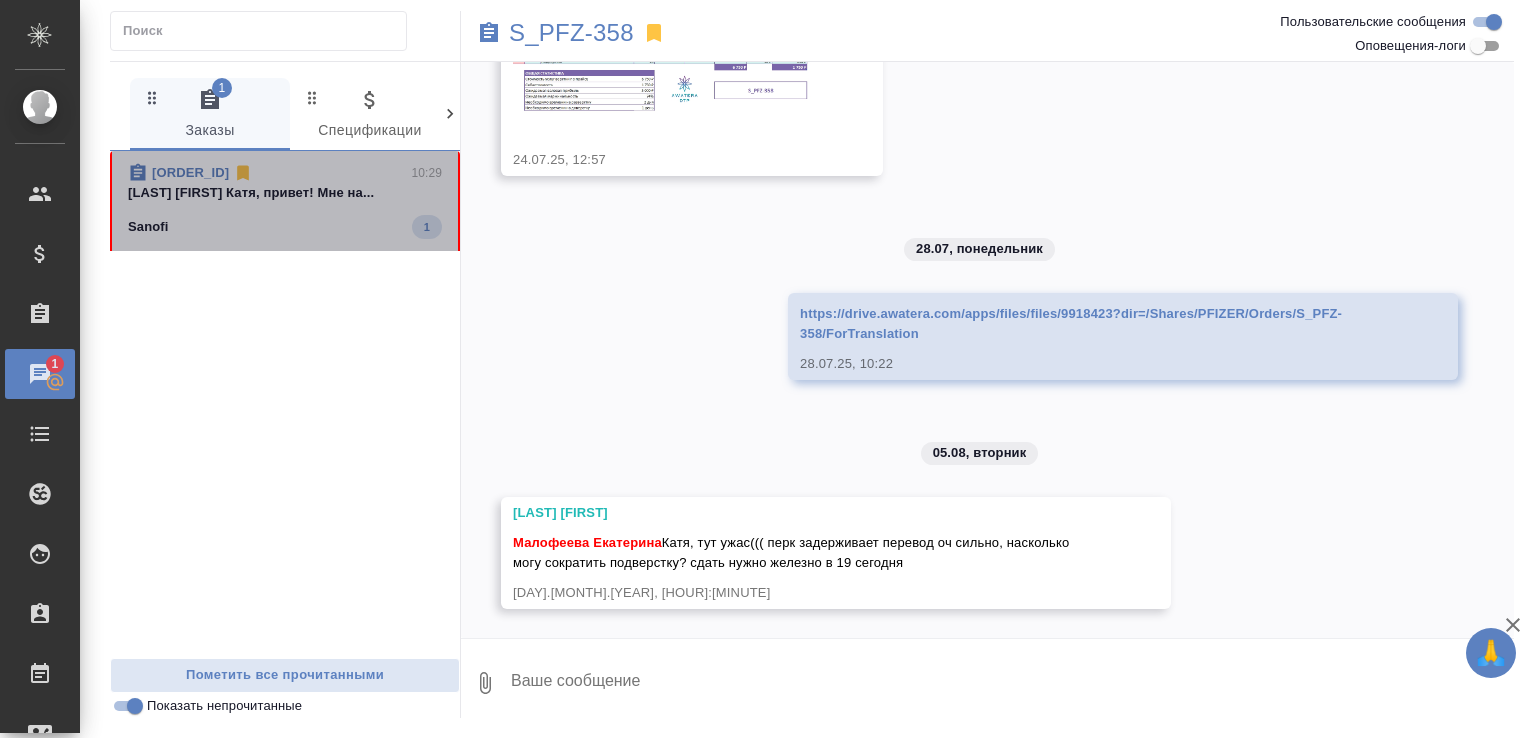 click on "S_SNF-6677 10:29 Малофеева Екатерина Катя, привет! Мне на... Sanofi 1" at bounding box center (285, 201) 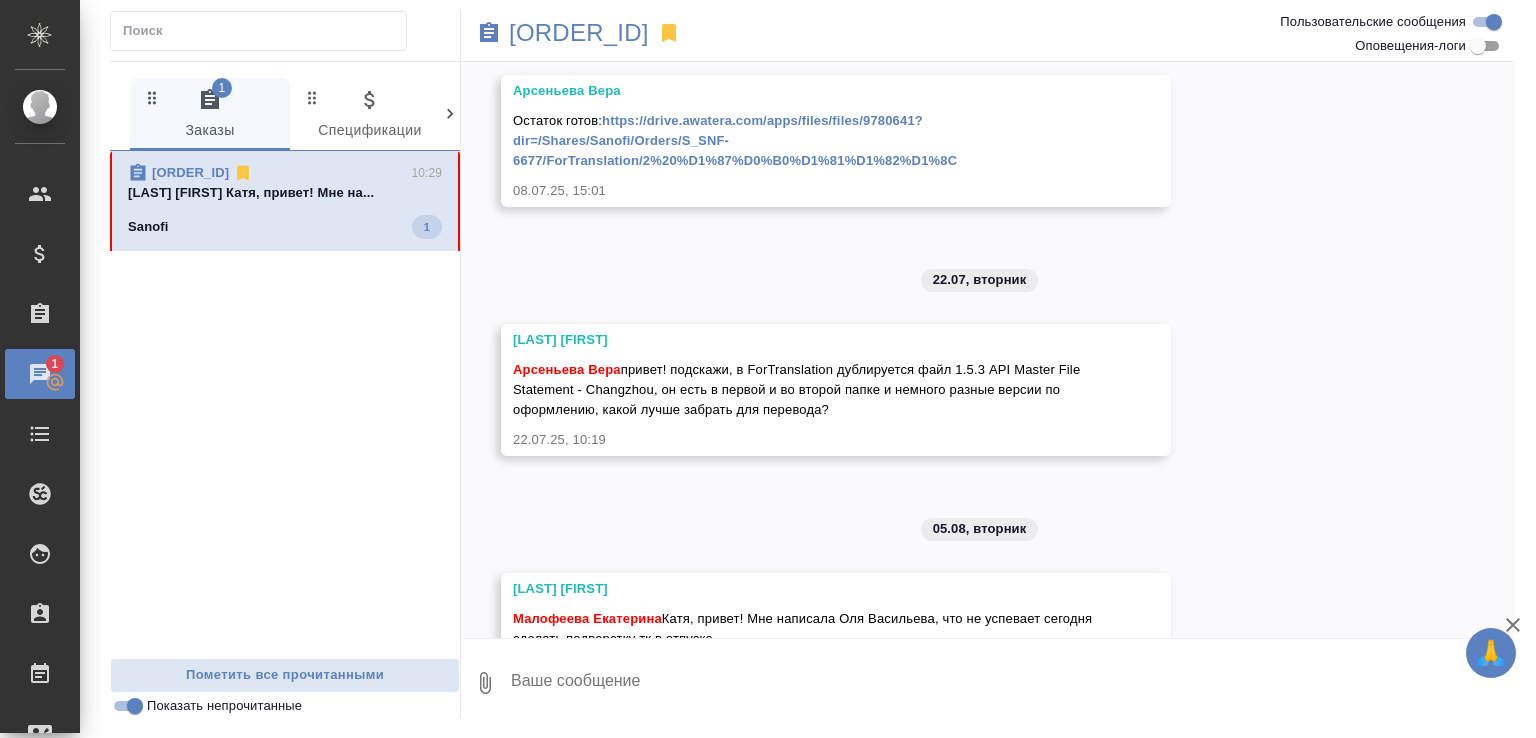 scroll, scrollTop: 1124, scrollLeft: 0, axis: vertical 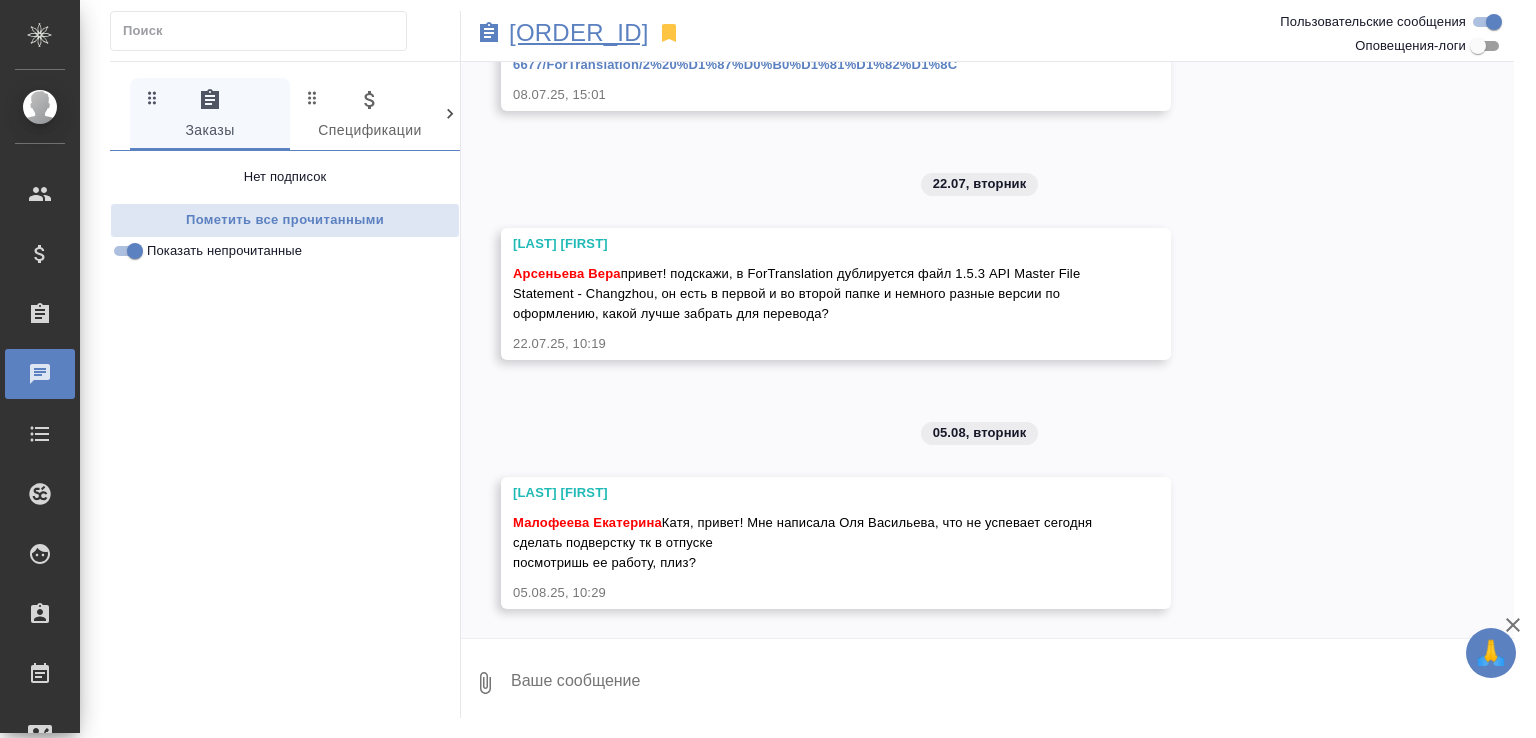 click on "S_SNF-6677" at bounding box center [579, 33] 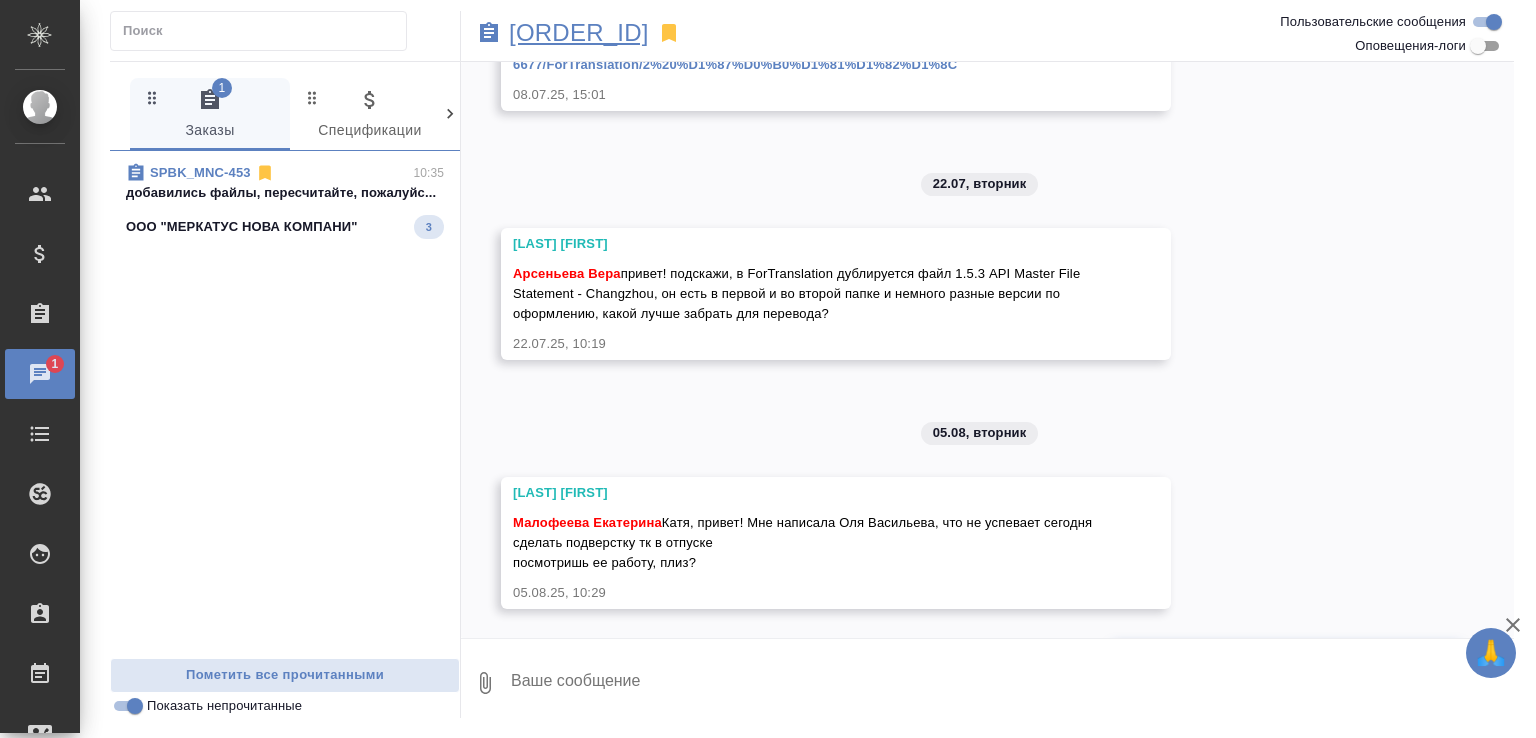 scroll, scrollTop: 1221, scrollLeft: 0, axis: vertical 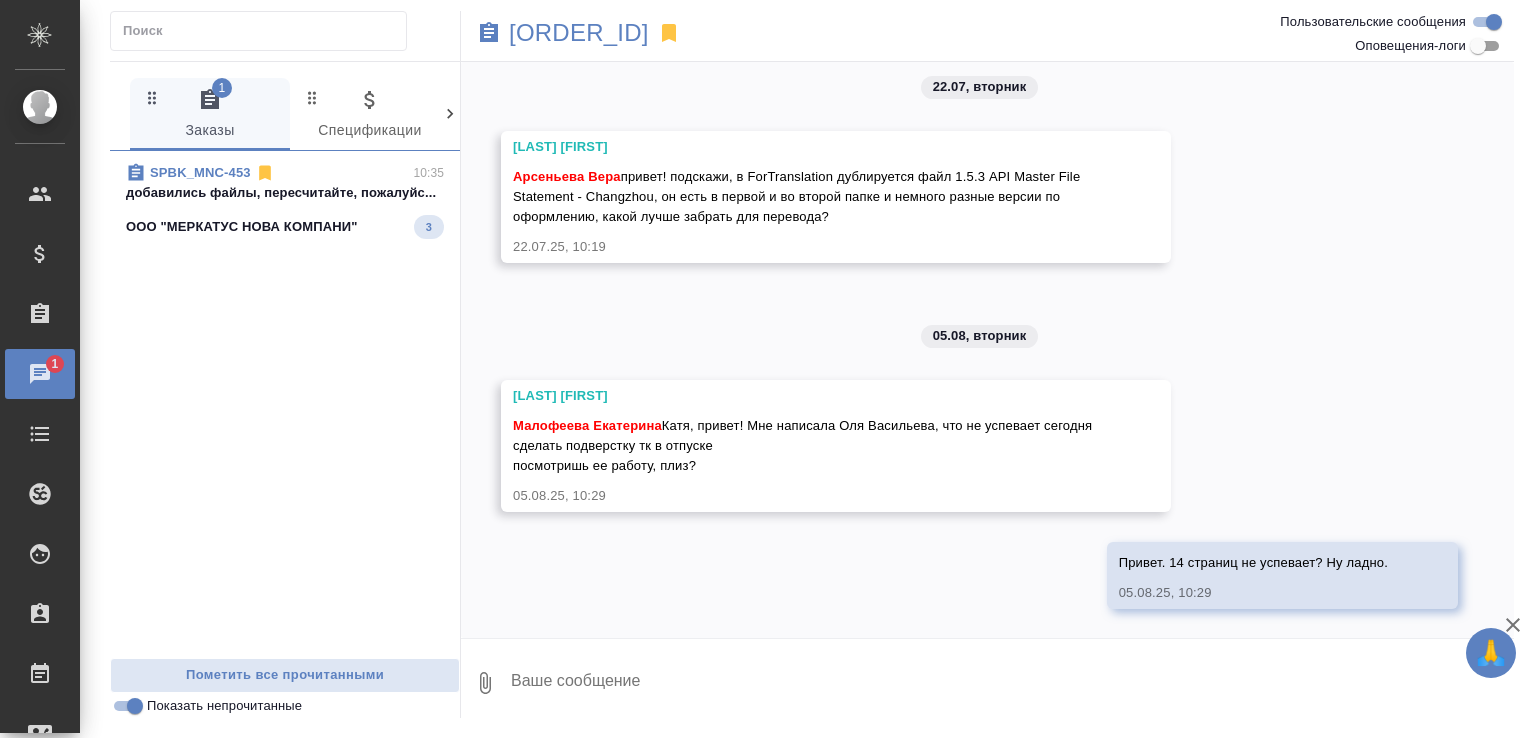 click on "SPBK_MNC-453 10:35 добавились файлы, пересчитайте, пожалуйс... ООО "МЕРКАТУС НОВА КОМПАНИ" 3" at bounding box center (285, 201) 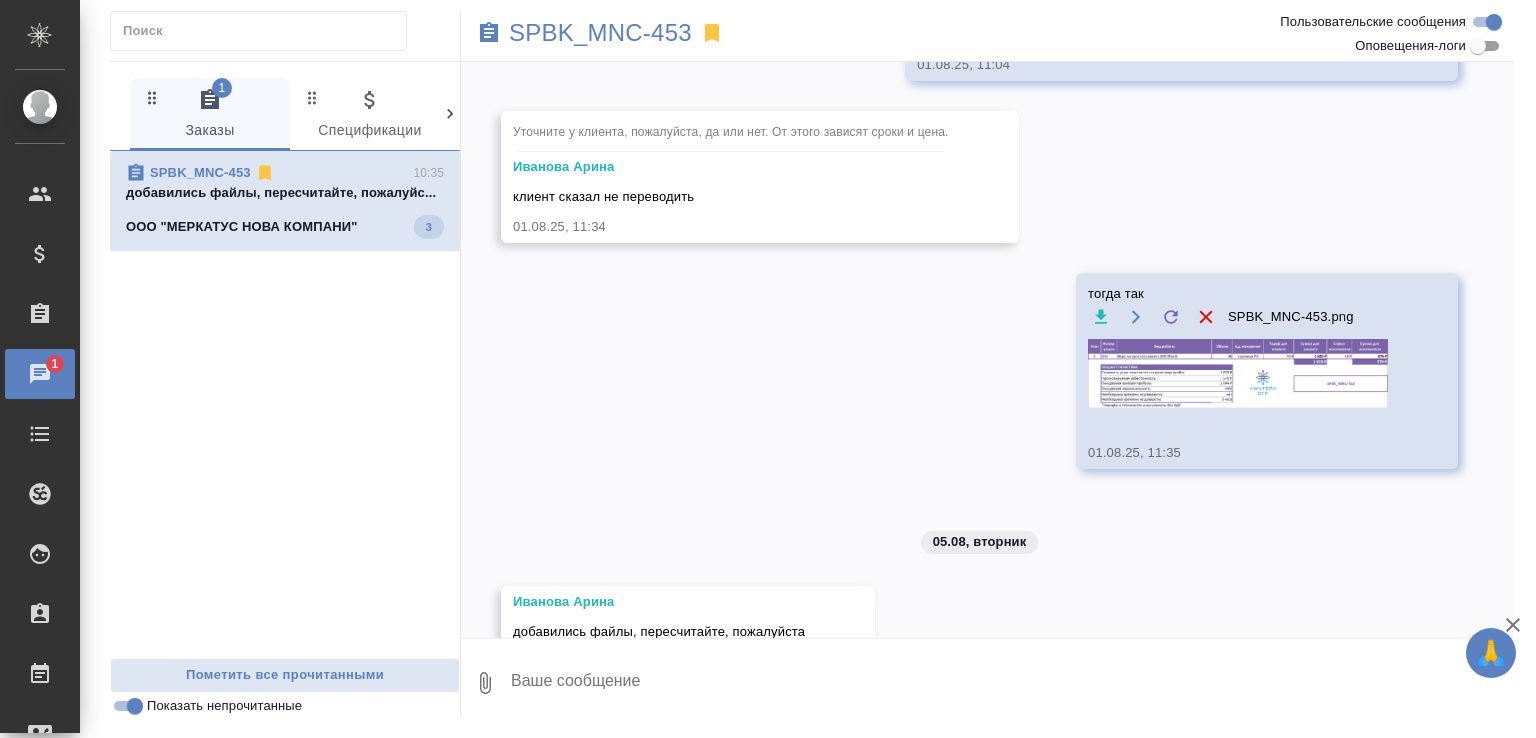 scroll, scrollTop: 682, scrollLeft: 0, axis: vertical 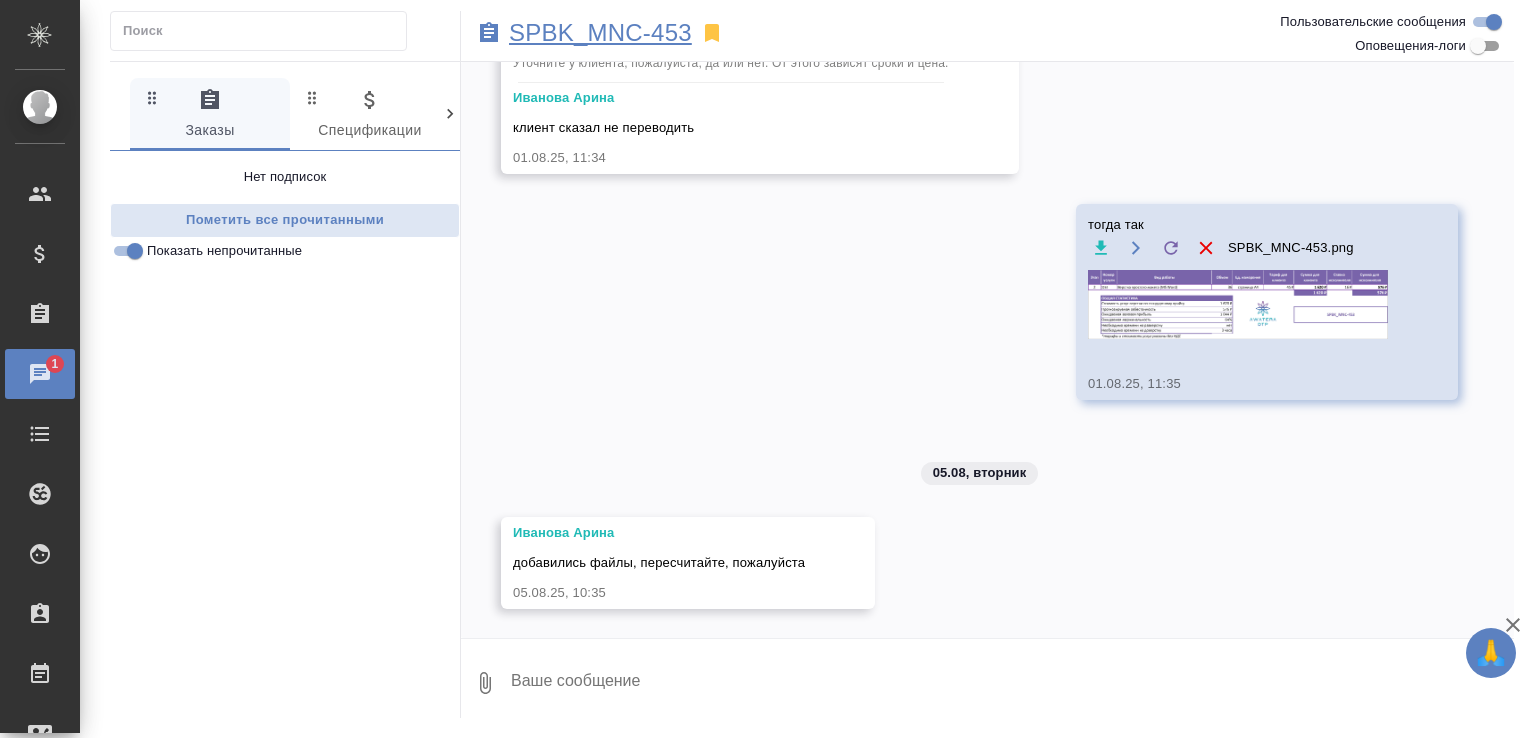 click on "SPBK_MNC-453" at bounding box center (600, 33) 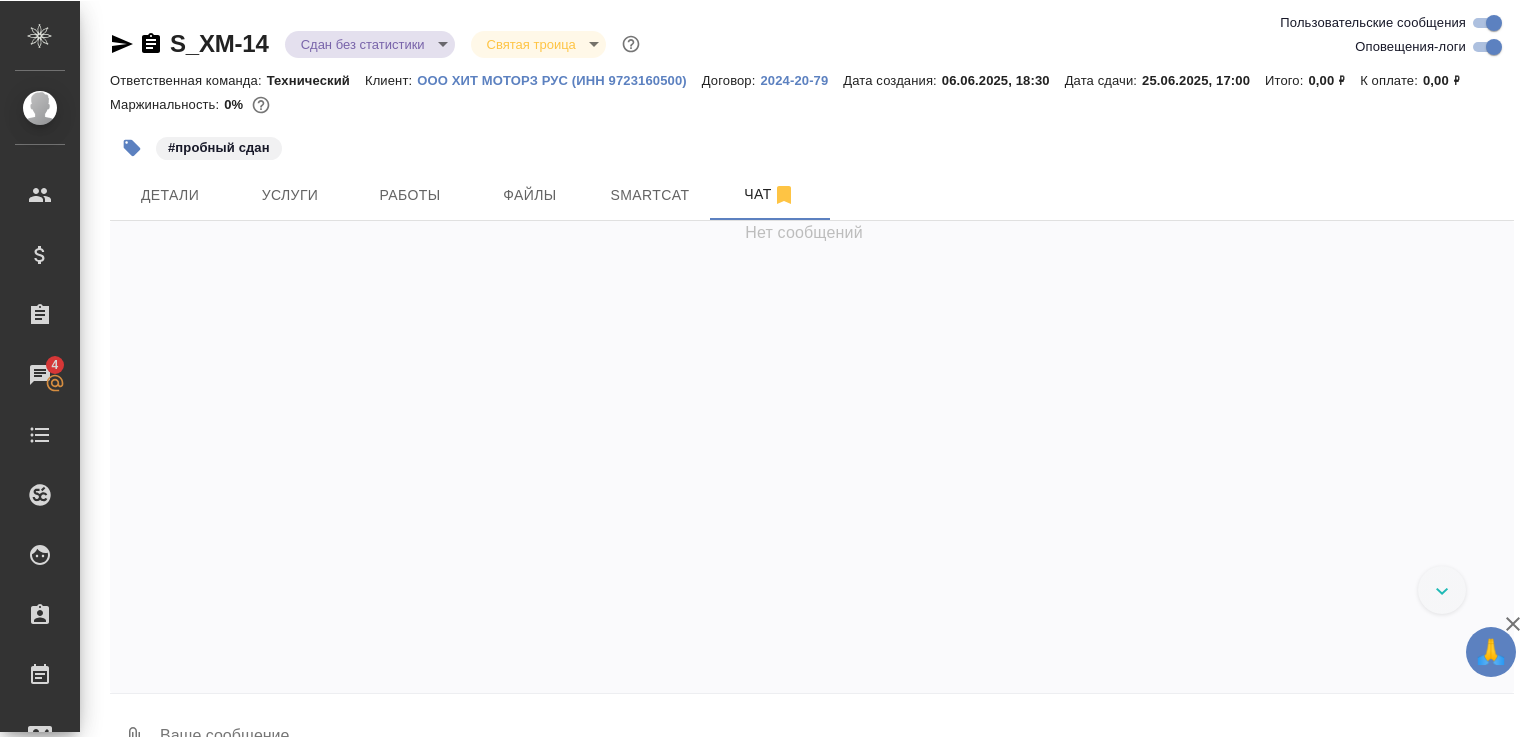 scroll, scrollTop: 0, scrollLeft: 0, axis: both 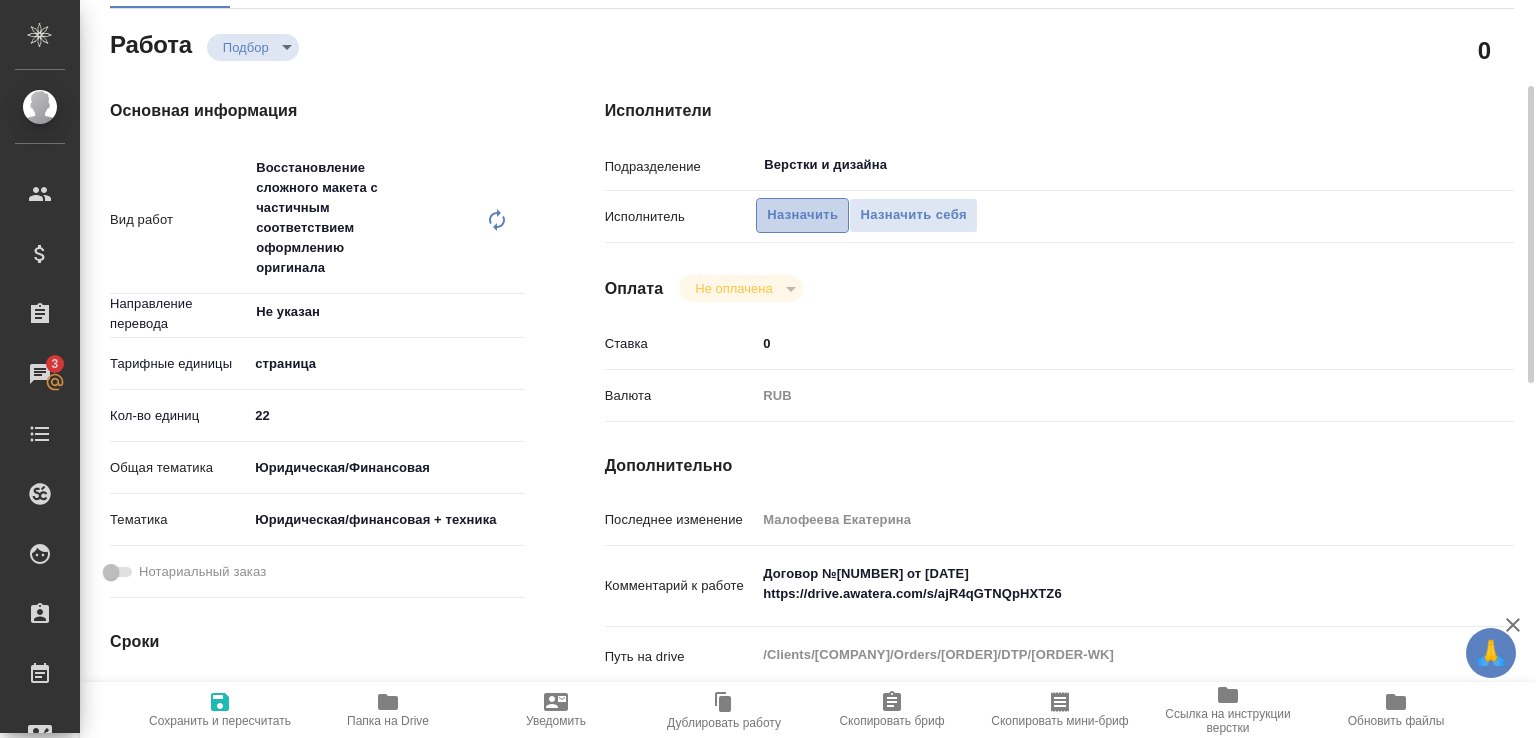 click on "Назначить" at bounding box center [802, 215] 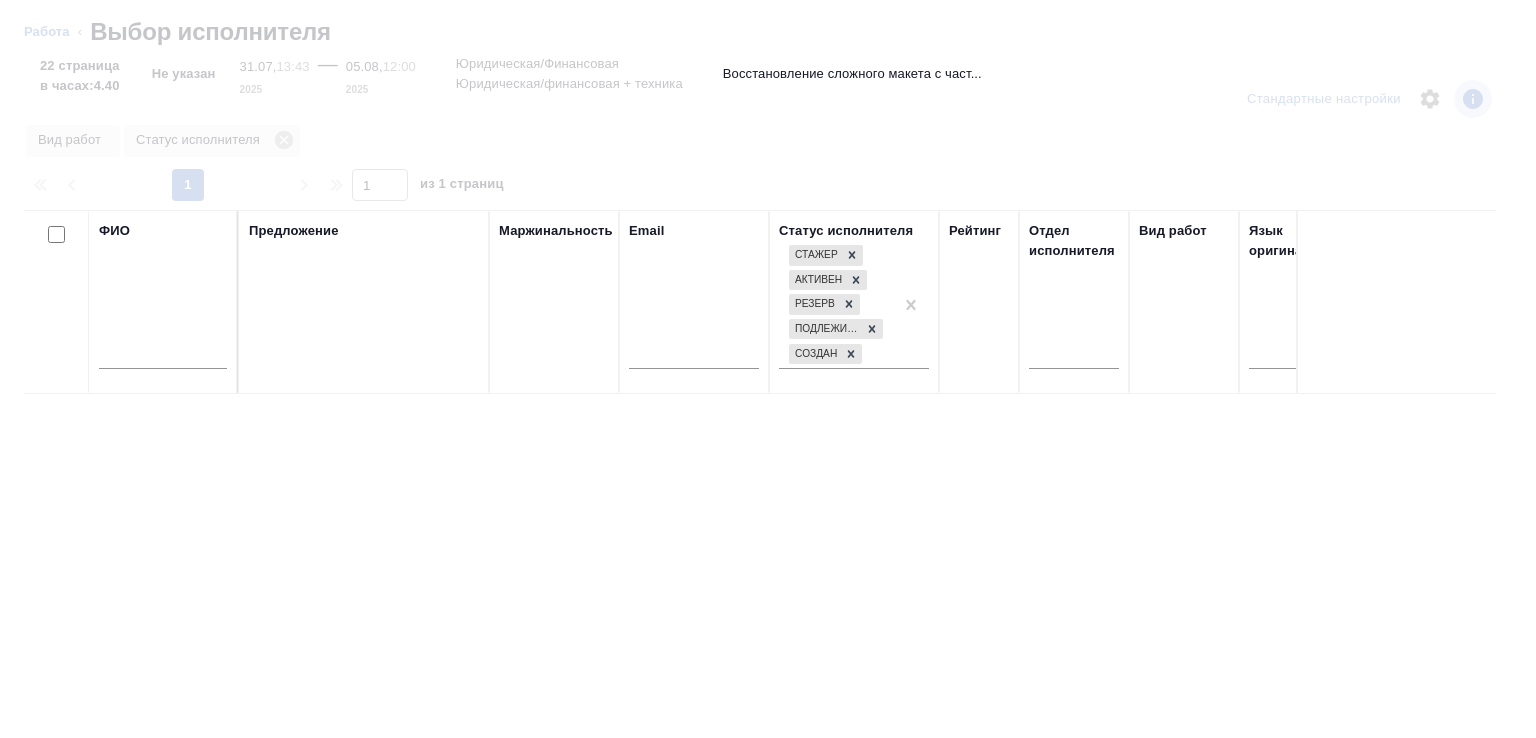 click at bounding box center (163, 358) 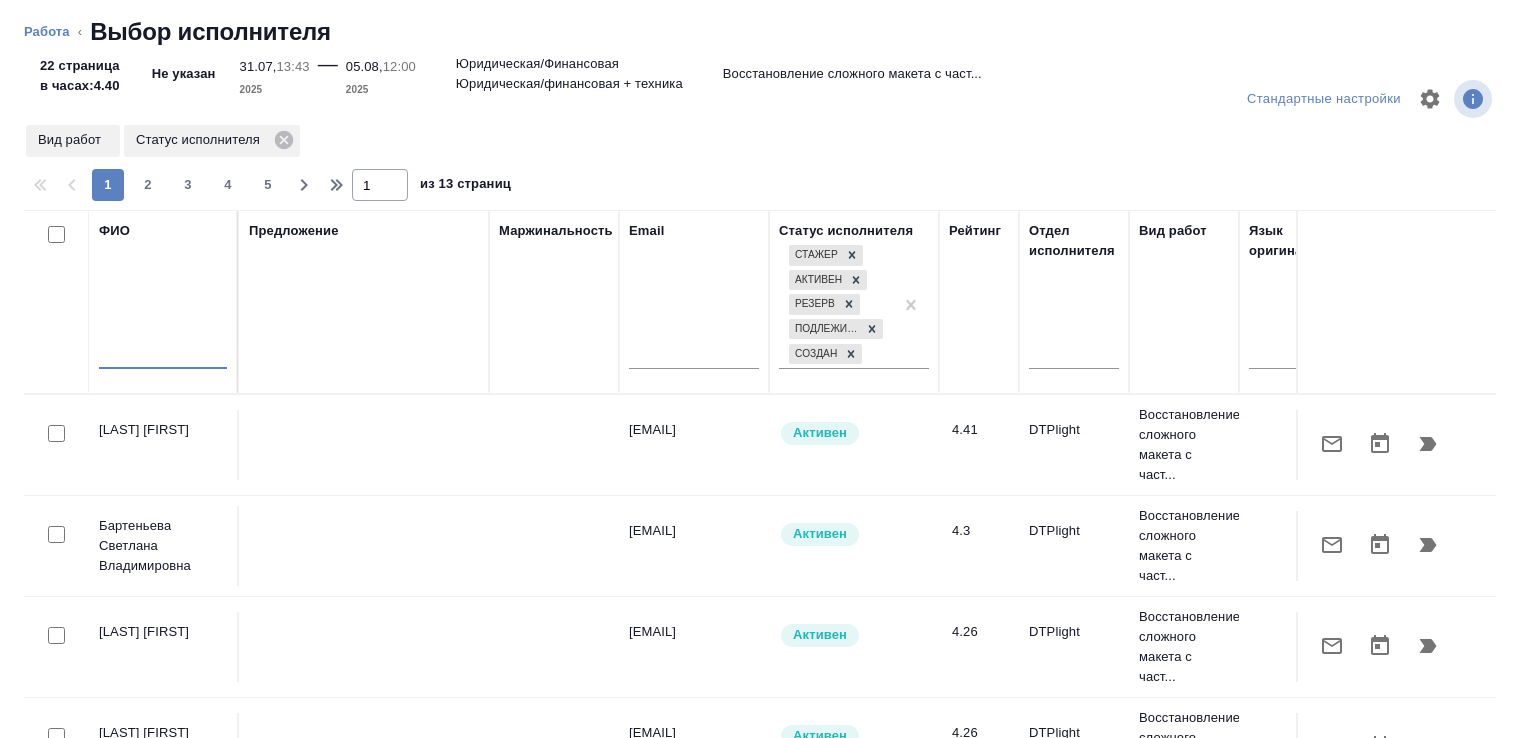 click at bounding box center [163, 356] 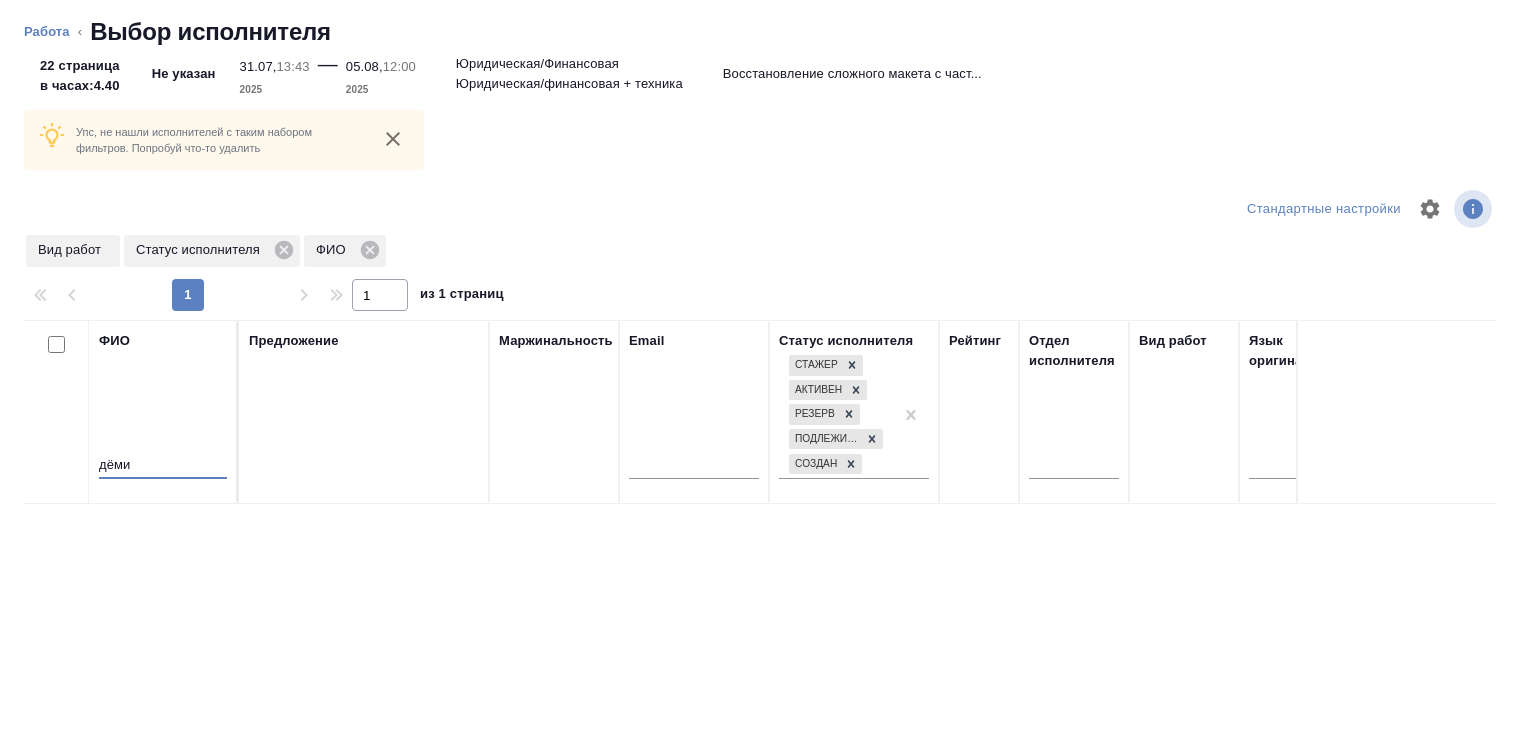 drag, startPoint x: 104, startPoint y: 457, endPoint x: 121, endPoint y: 461, distance: 17.464249 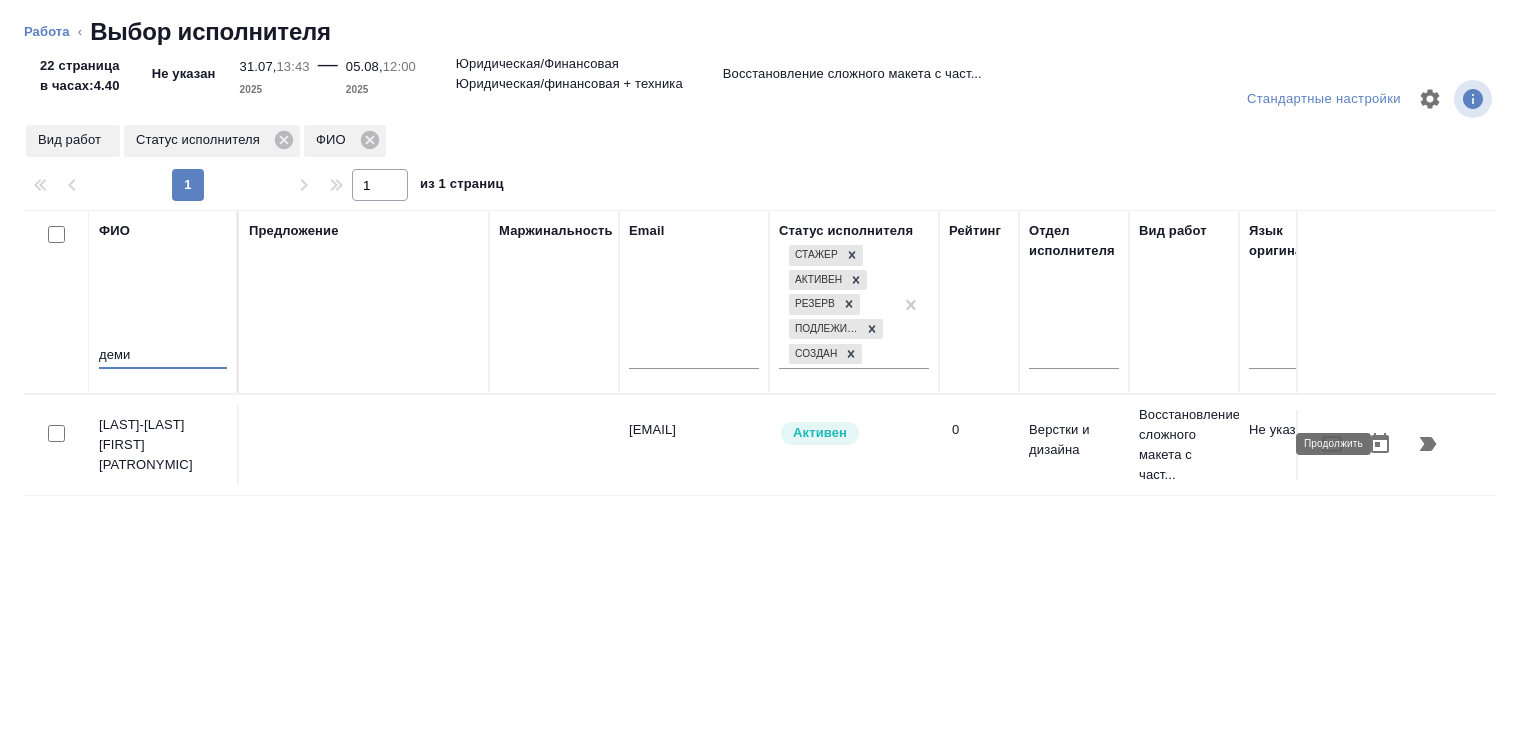 type on "деми" 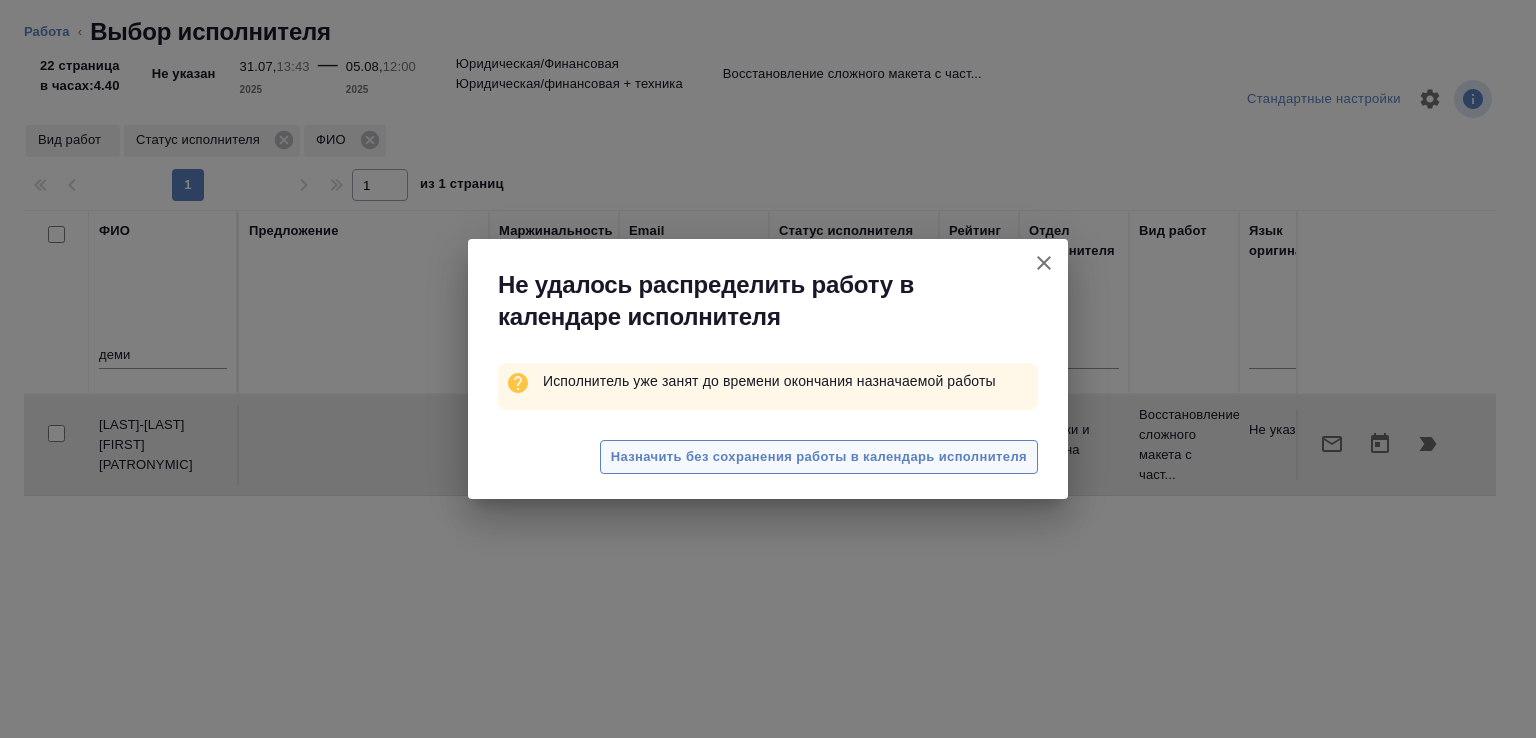 click on "Назначить без сохранения работы в календарь исполнителя" at bounding box center (819, 457) 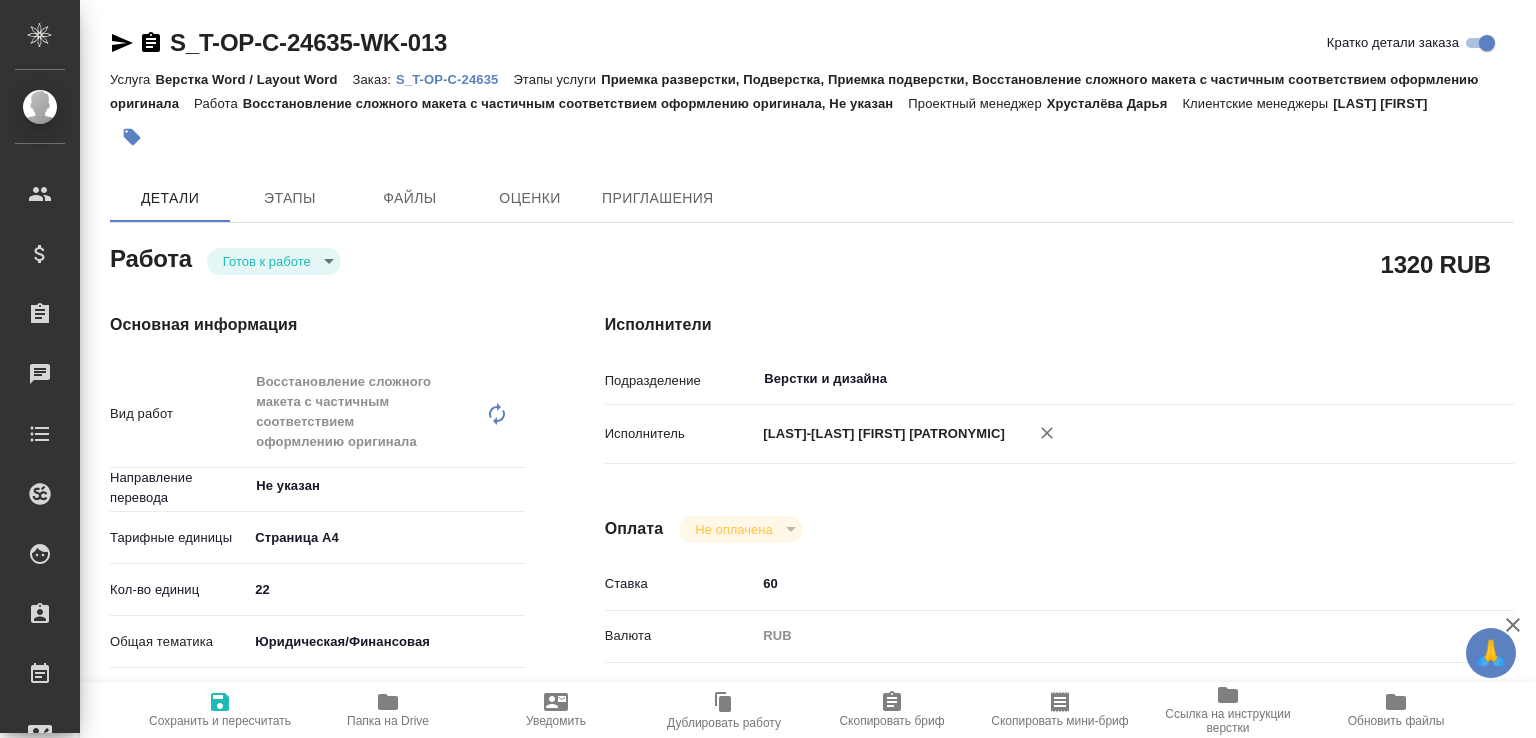 scroll, scrollTop: 0, scrollLeft: 0, axis: both 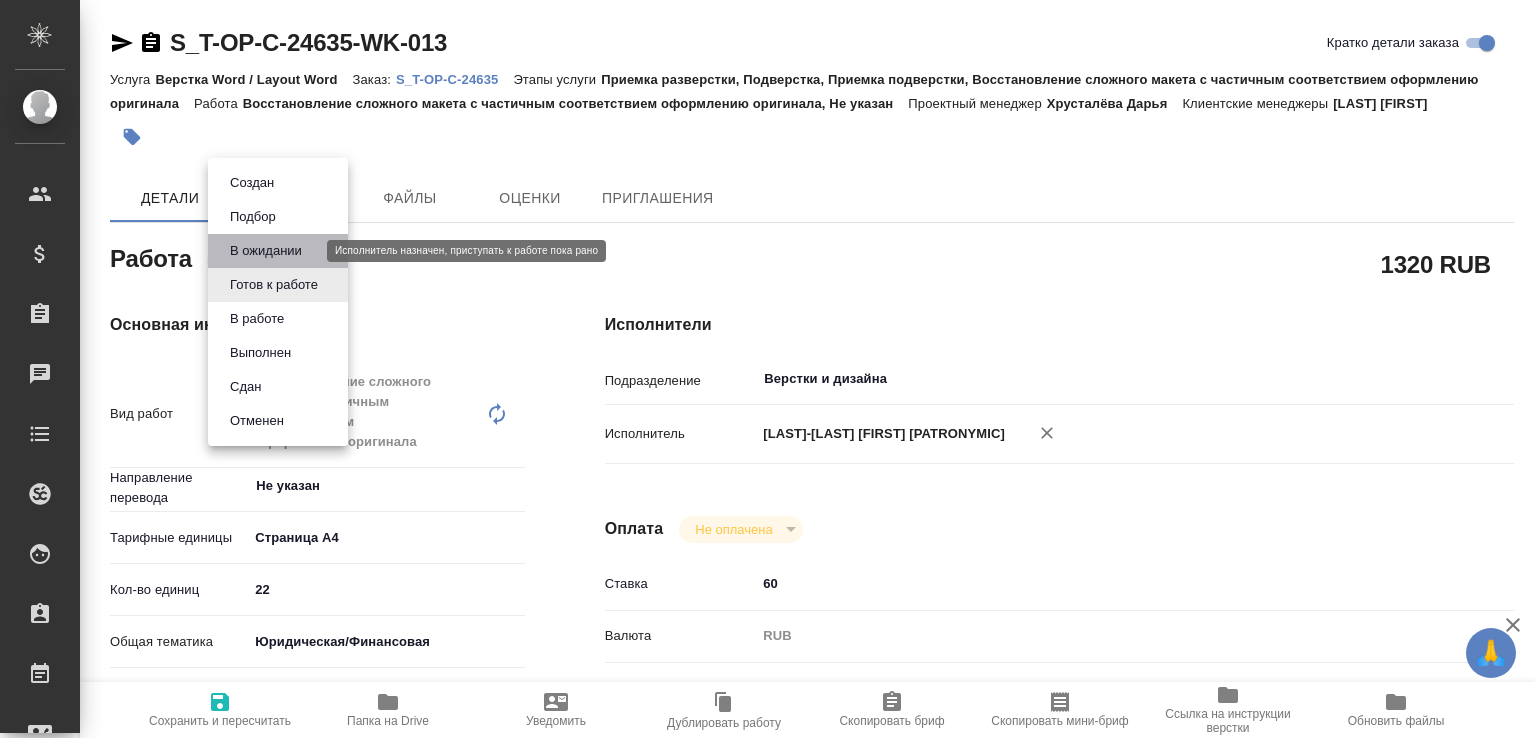 click on "В ожидании" at bounding box center [266, 251] 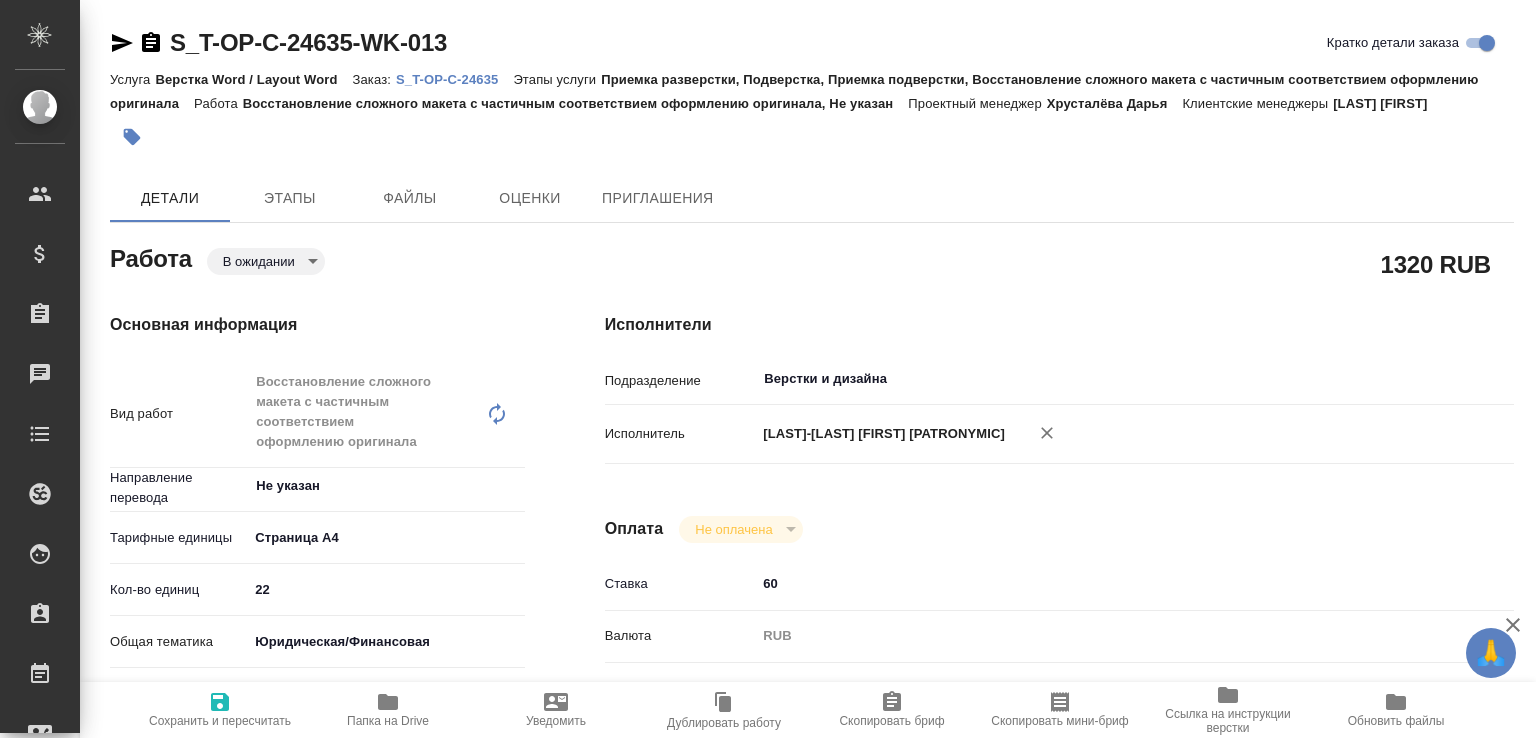 click on "🙏 .cls-1
fill:#fff;
AWATERA Малофеева Екатерина e.malofeeva Клиенты Спецификации Заказы Чаты Todo Проекты SC Исполнители Кандидаты Работы Входящие заявки Заявки на доставку Рекламации Проекты процессинга Конференции Выйти S_T-OP-C-24635-WK-013 Кратко детали заказа Услуга Верстка Word / Layout Word Заказ: S_T-OP-C-24635 Этапы услуги Приемка разверстки, Подверстка, Приемка подверстки, Восстановление сложного макета с частичным соответствием оформлению оригинала Работа Восстановление сложного макета с частичным соответствием оформлению оригинала, Не указан Хрусталёва Дарья x x" at bounding box center (768, 369) 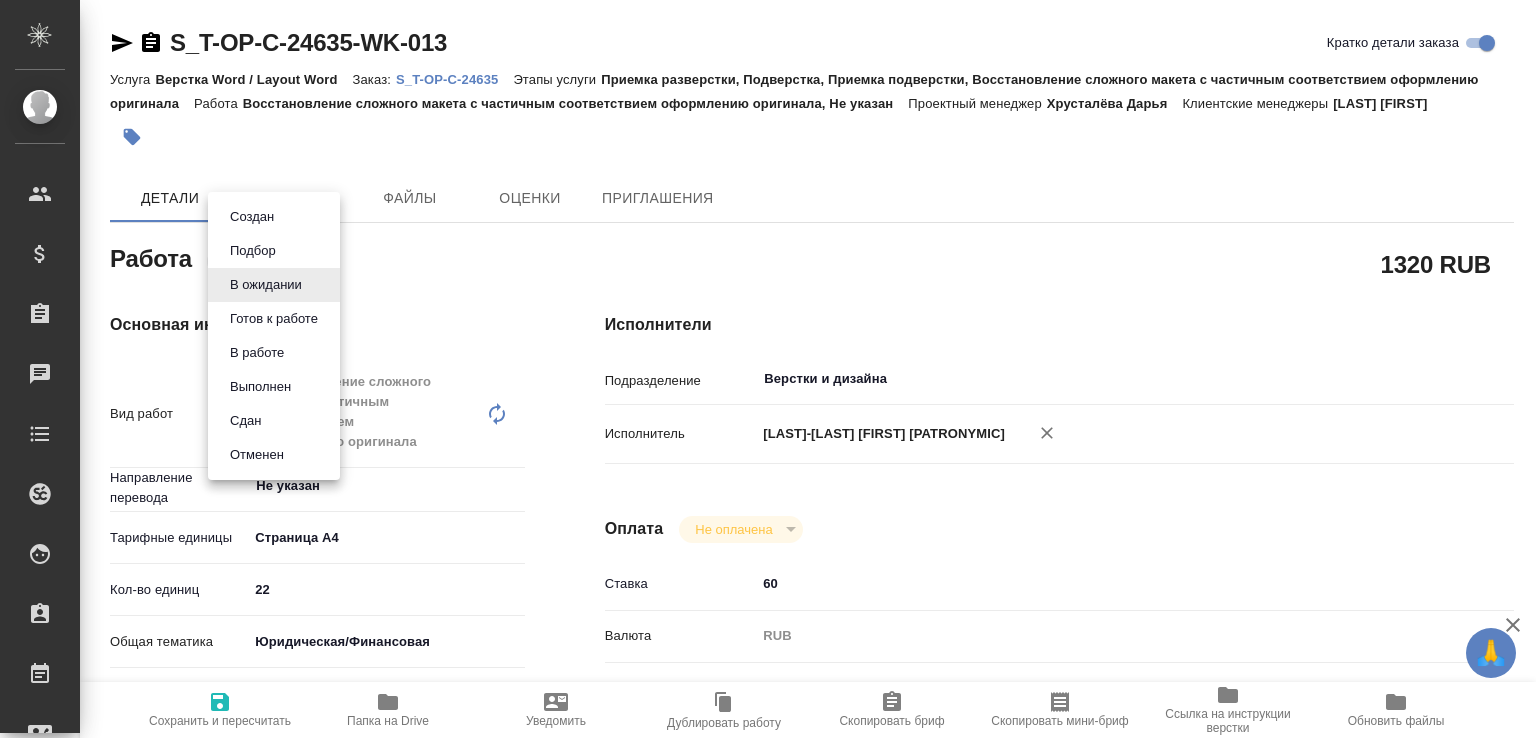 type on "x" 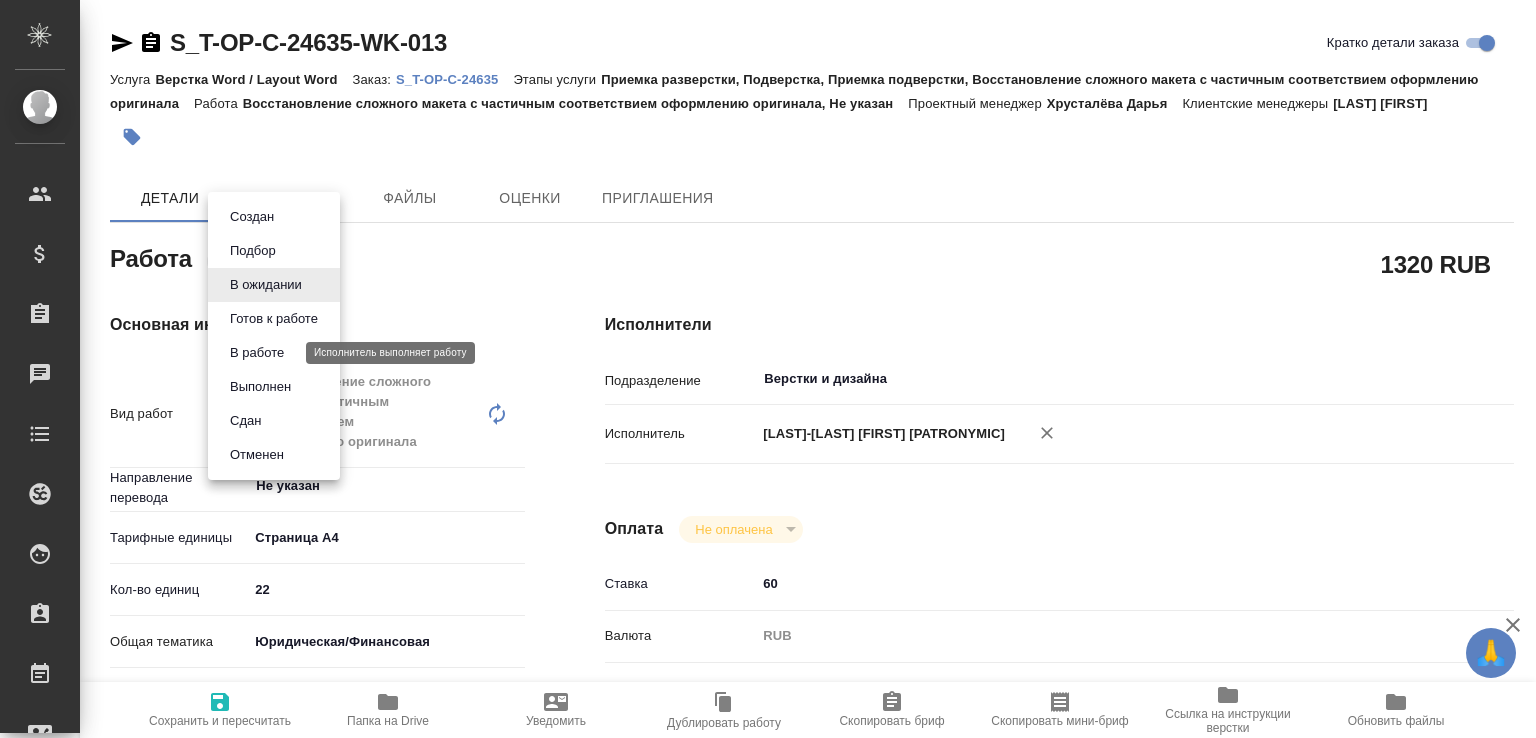 click on "В работе" at bounding box center (257, 353) 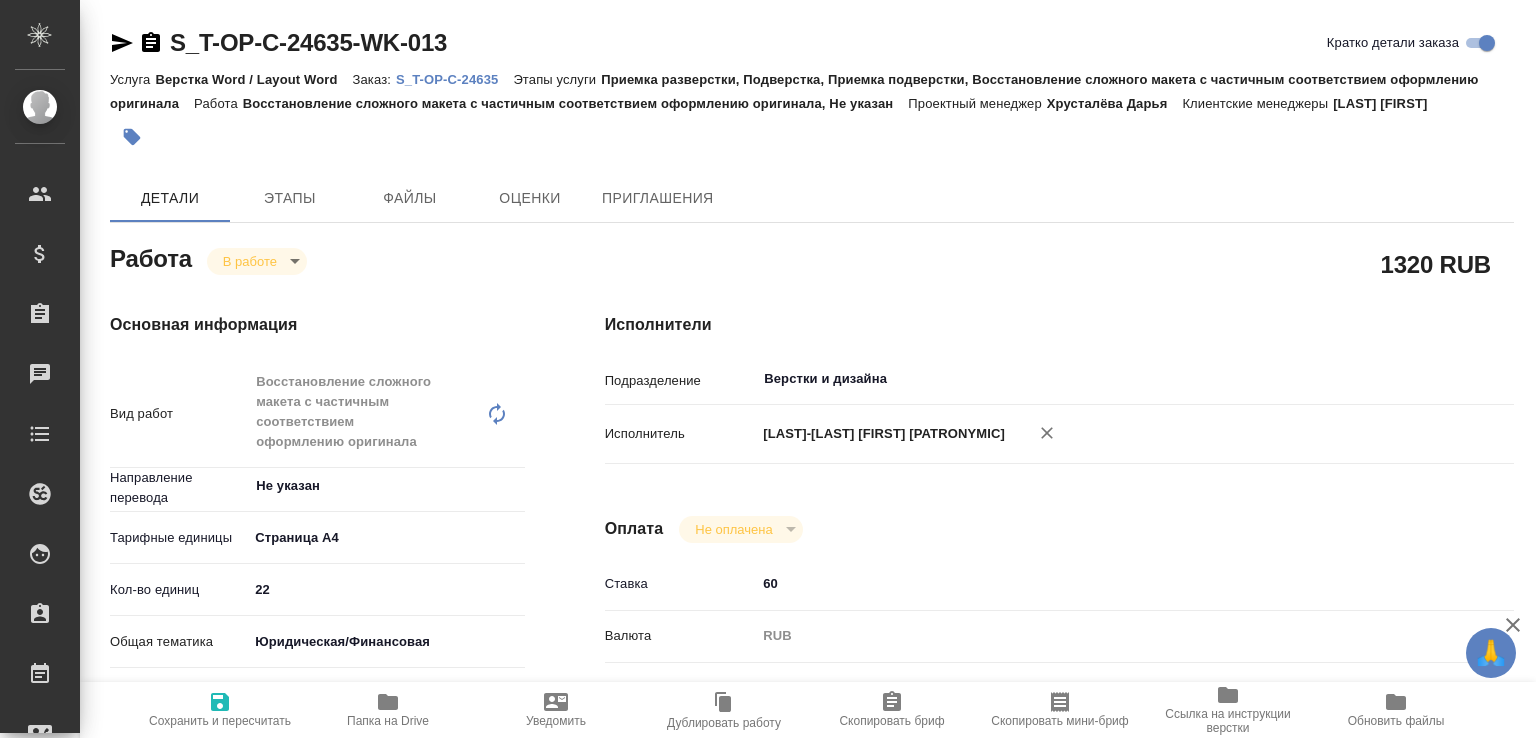 type on "x" 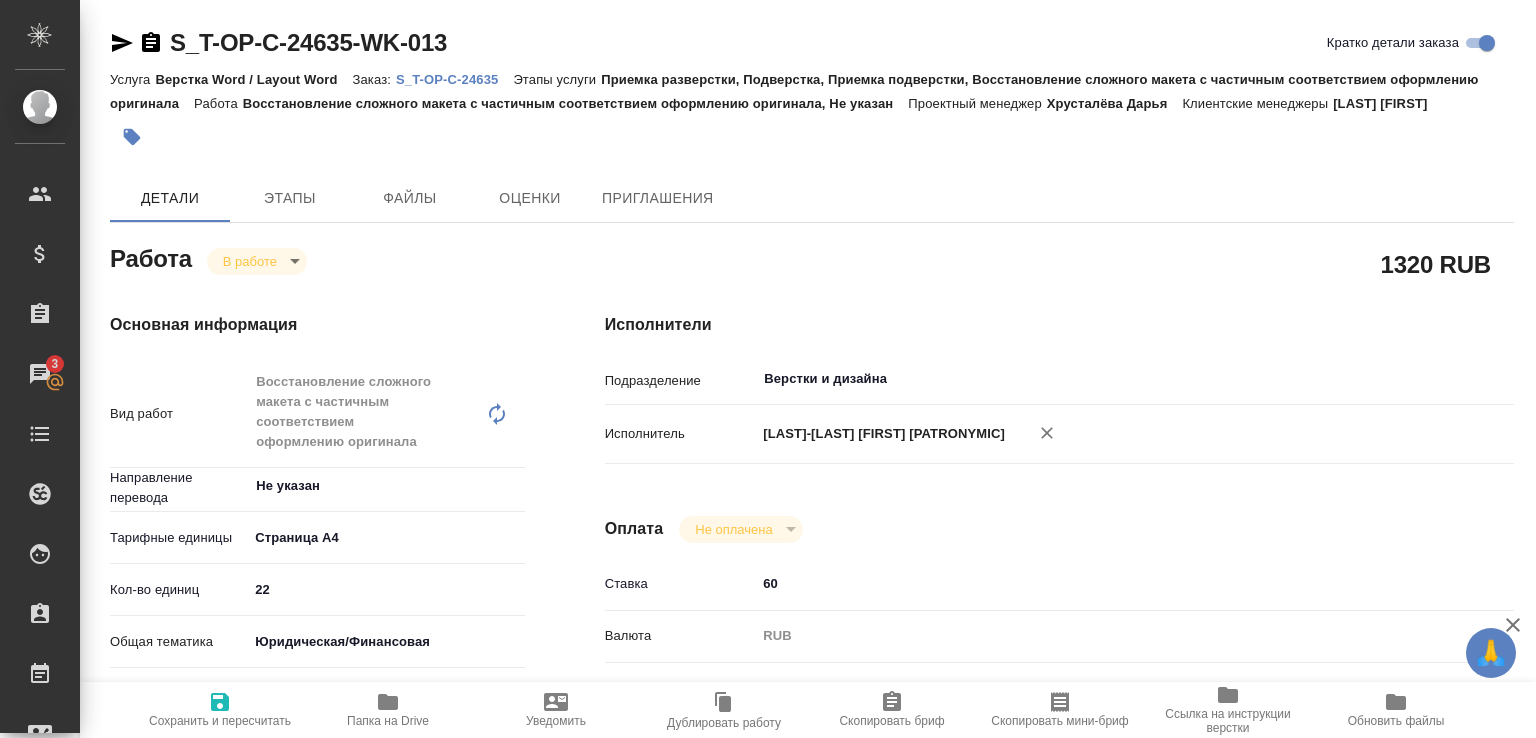 click 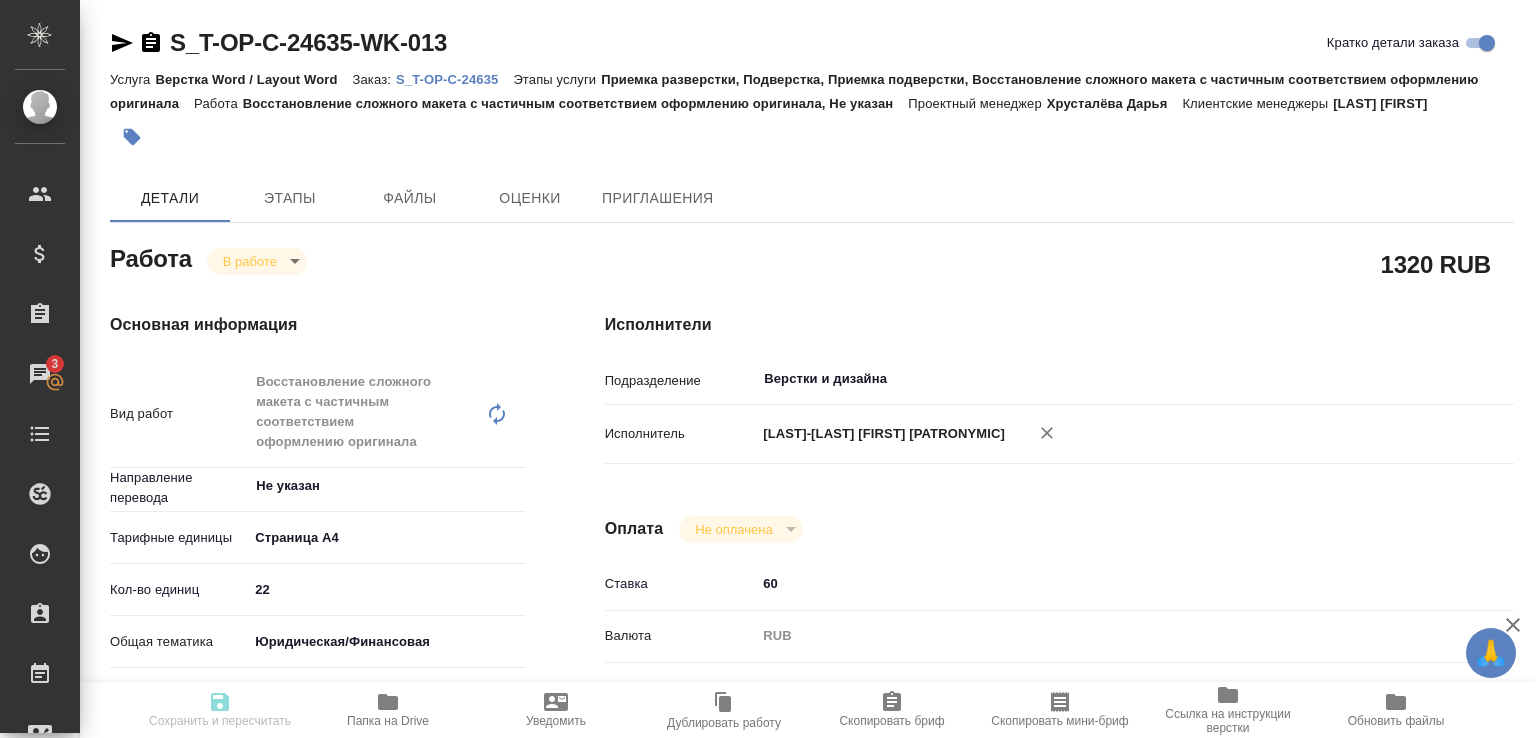 type on "x" 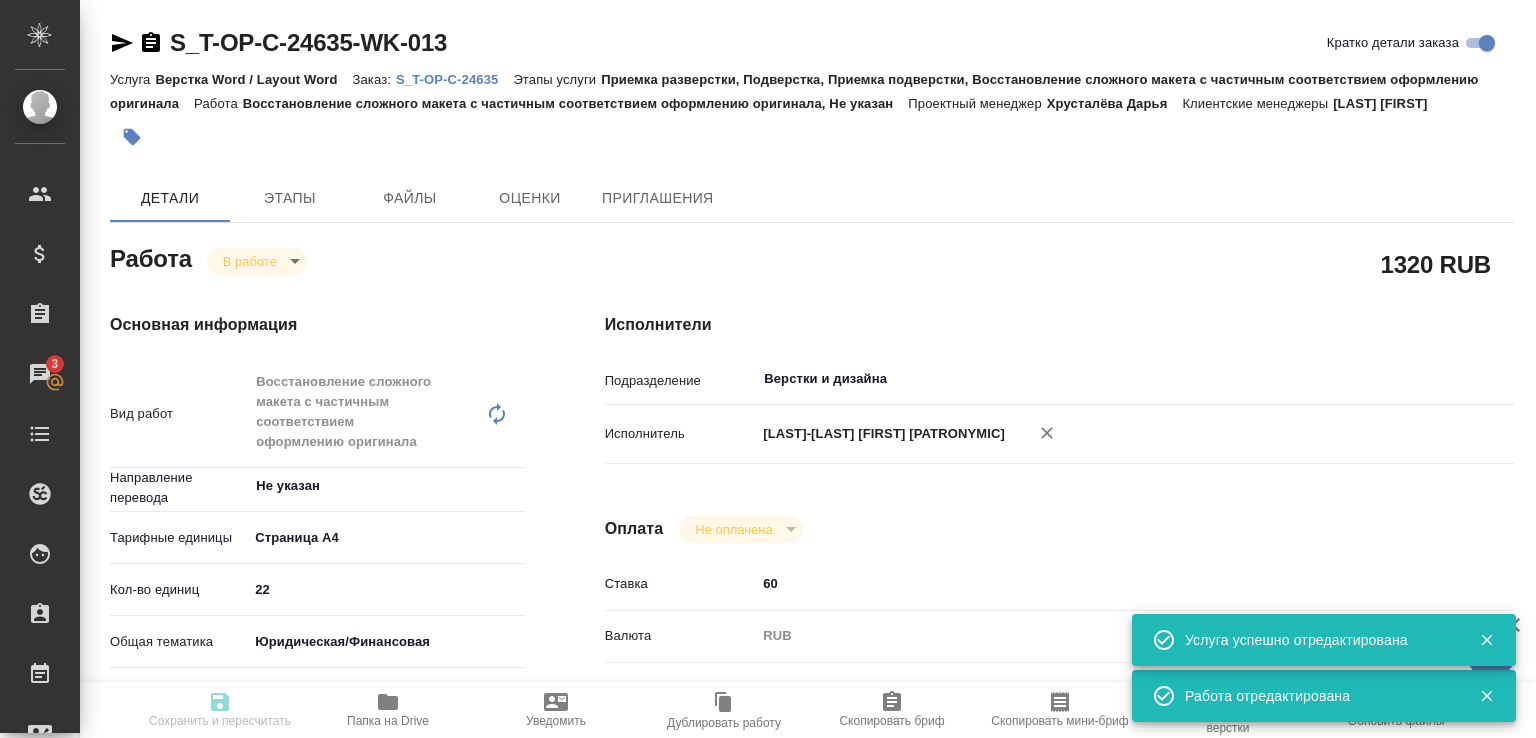 type on "x" 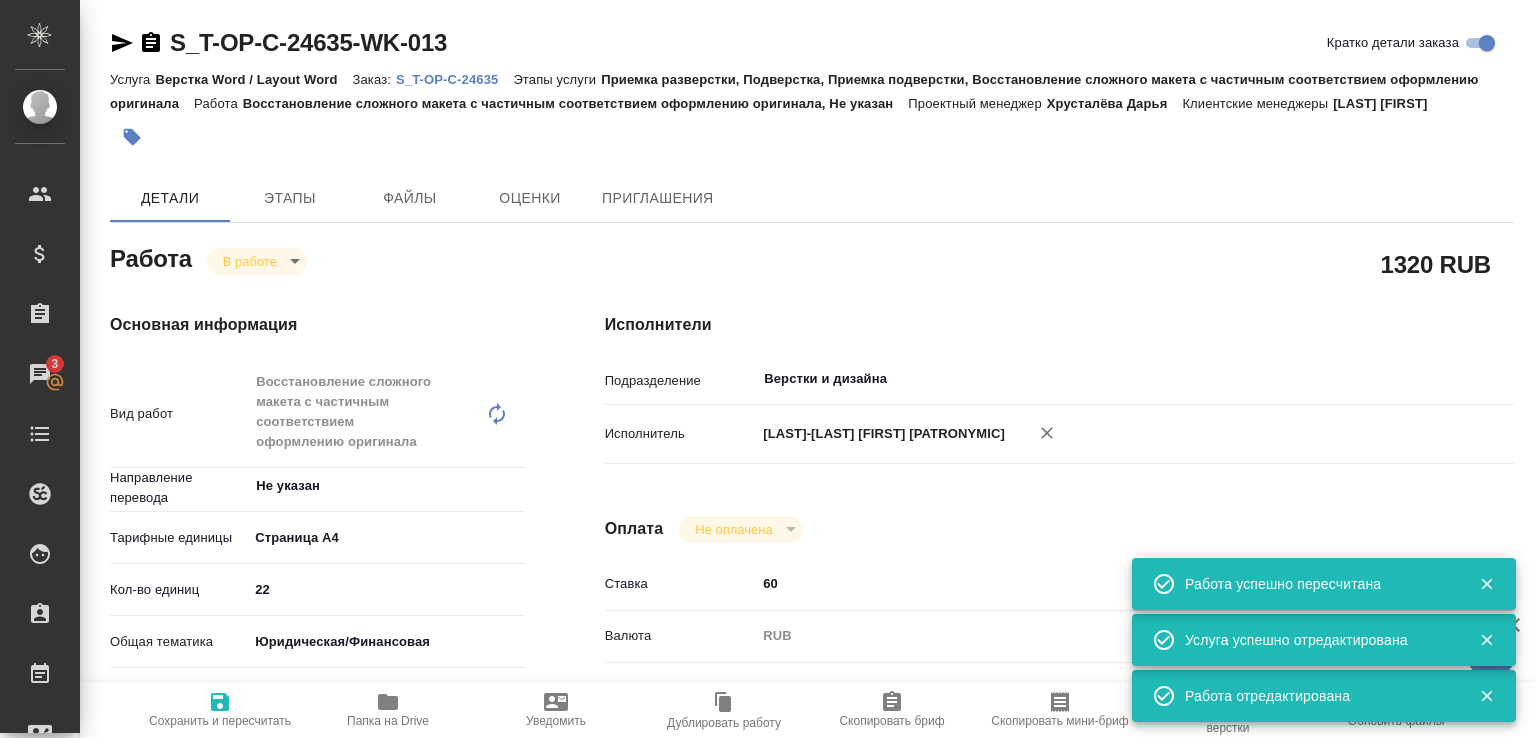 type on "x" 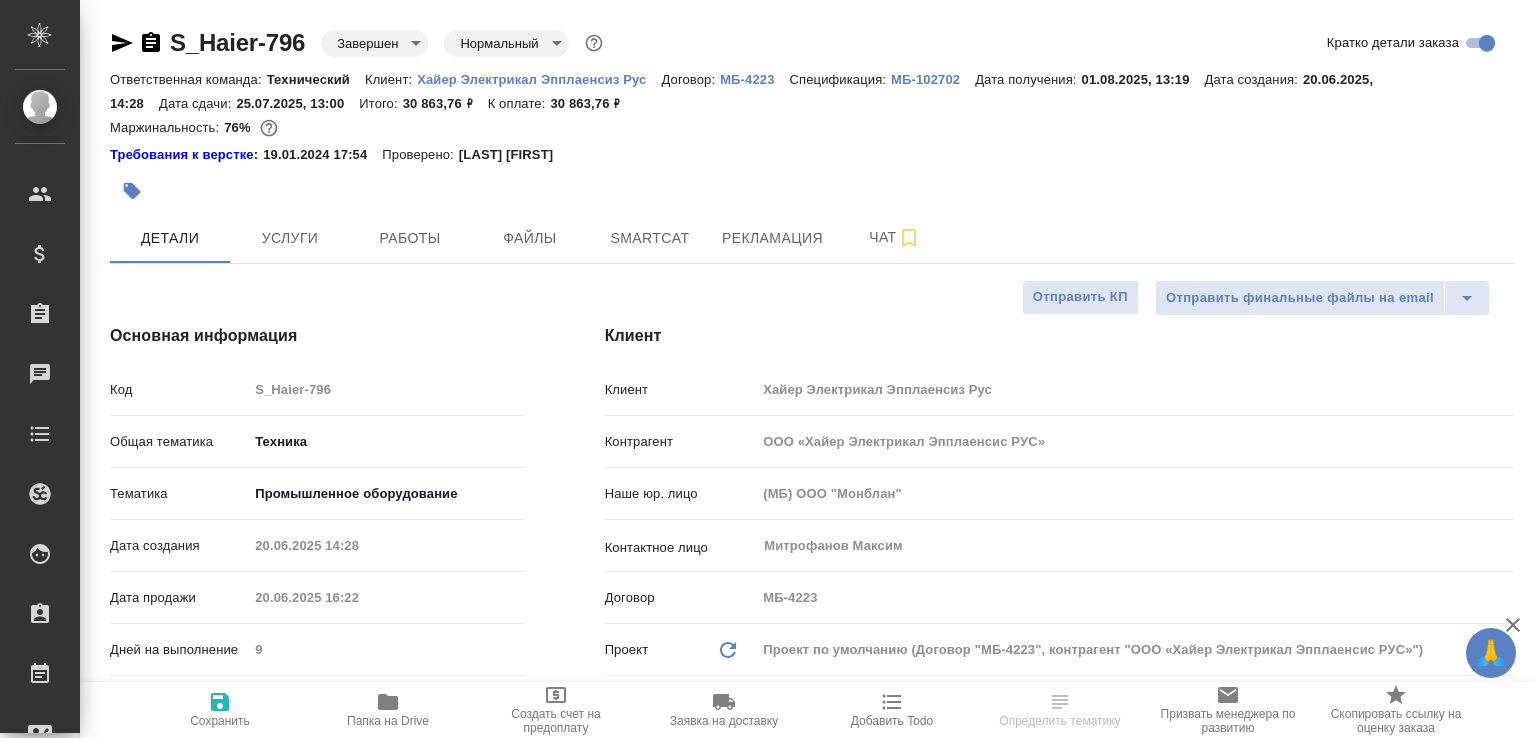 select on "RU" 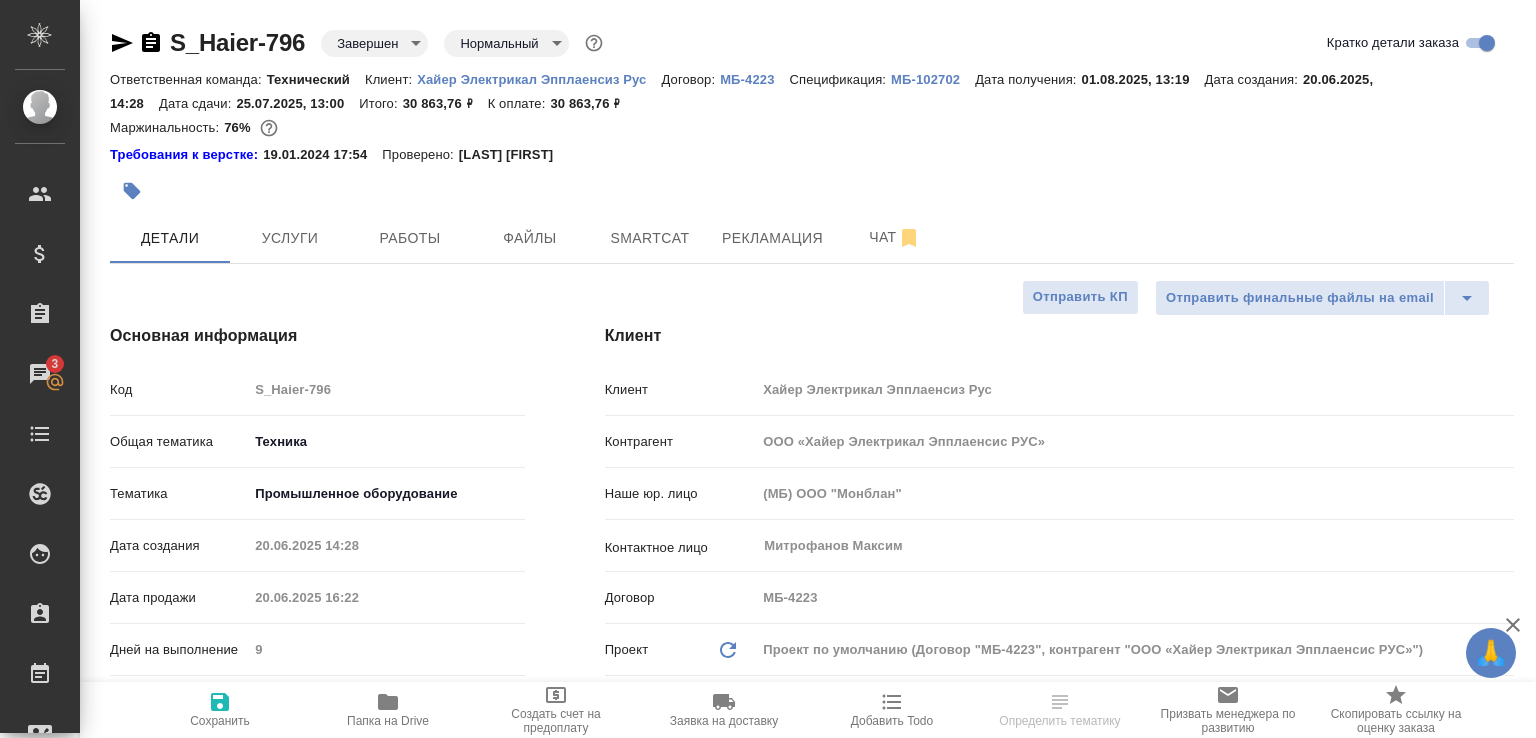 select on "RU" 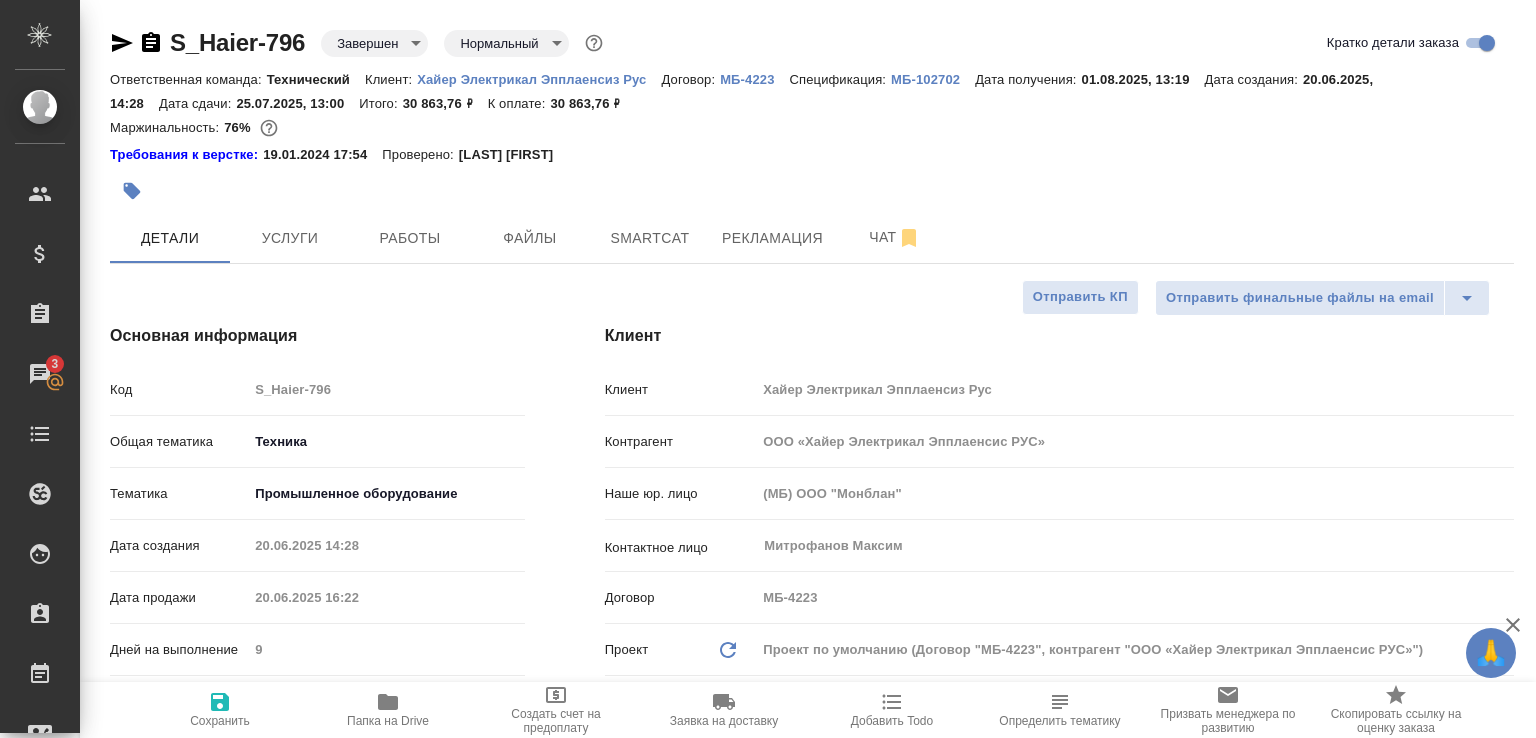 type on "x" 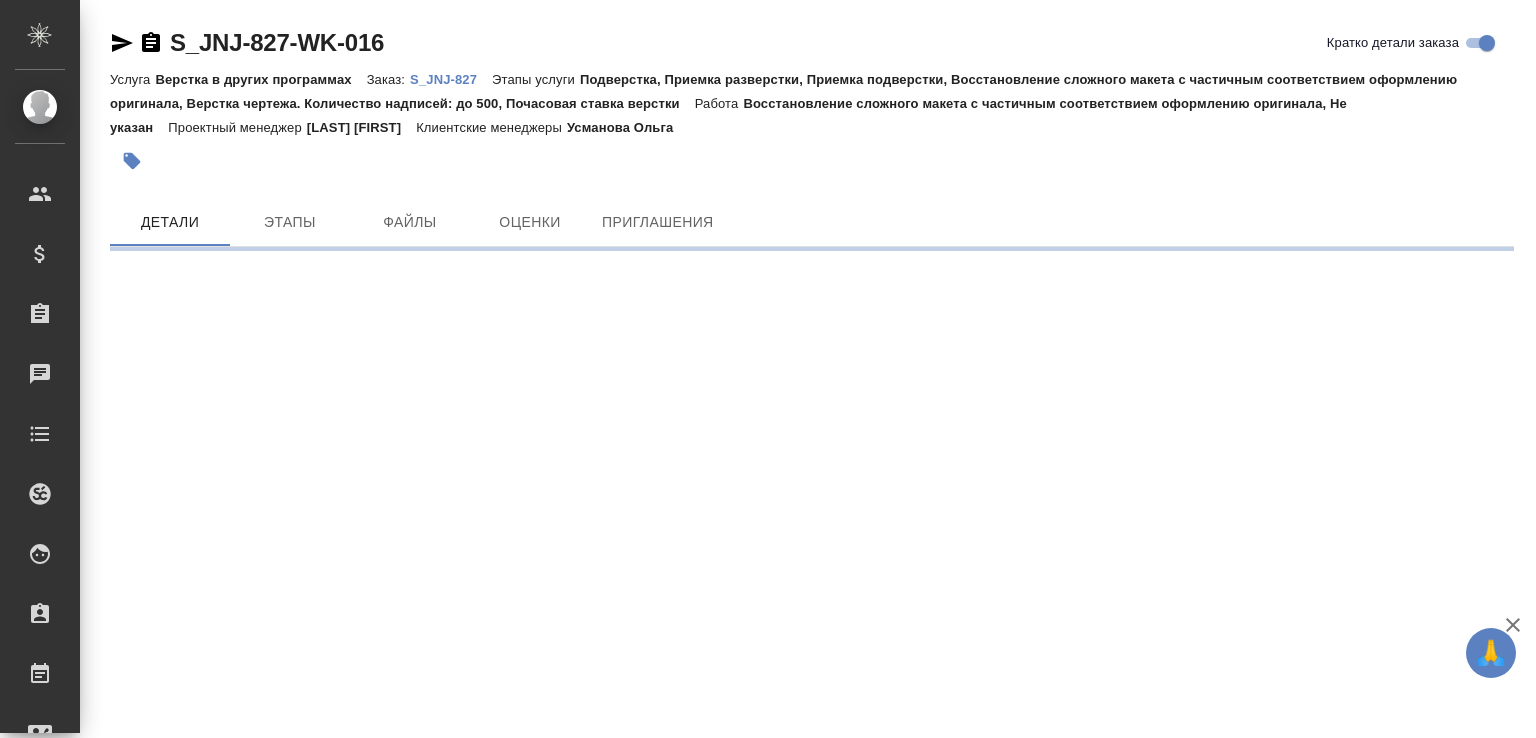 scroll, scrollTop: 0, scrollLeft: 0, axis: both 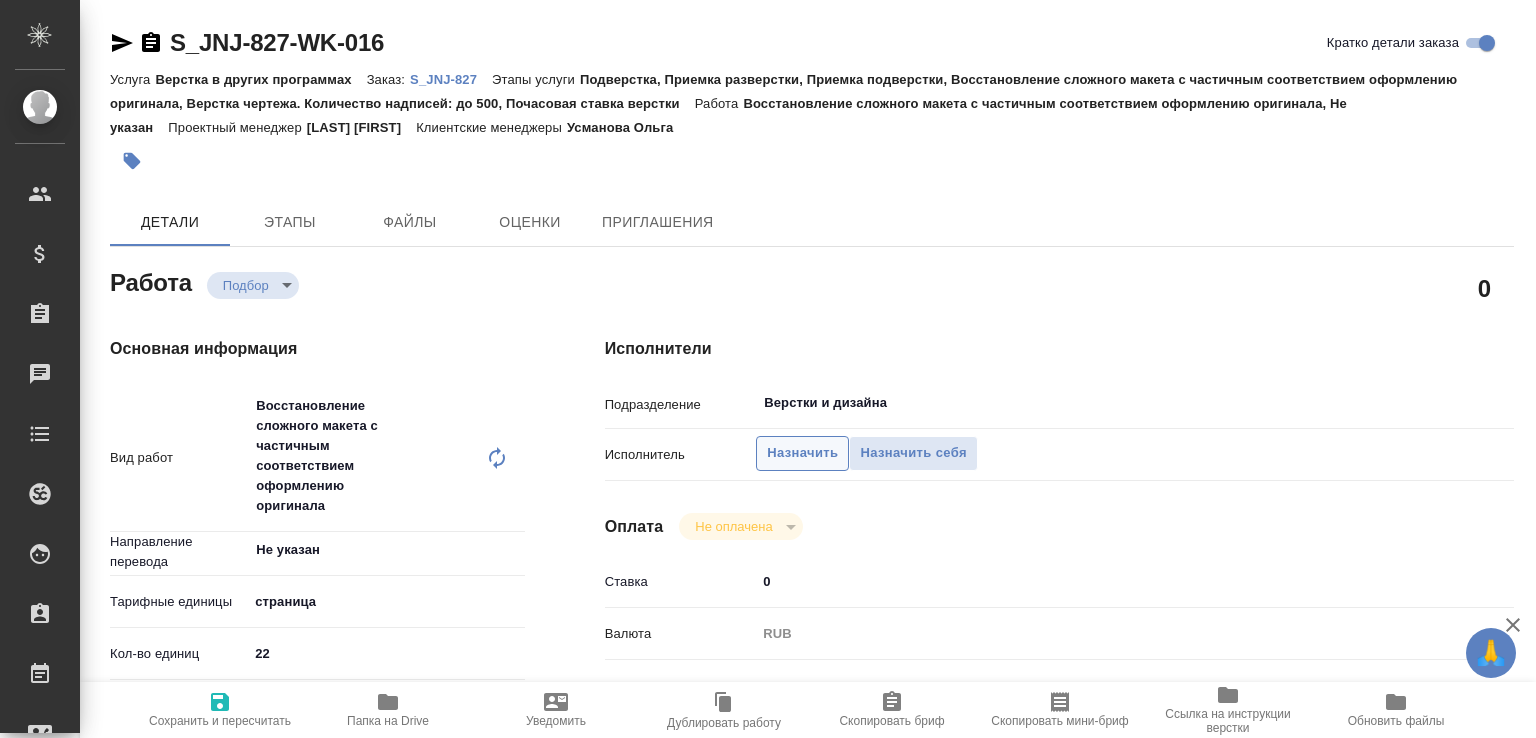 click on "Назначить" at bounding box center (802, 453) 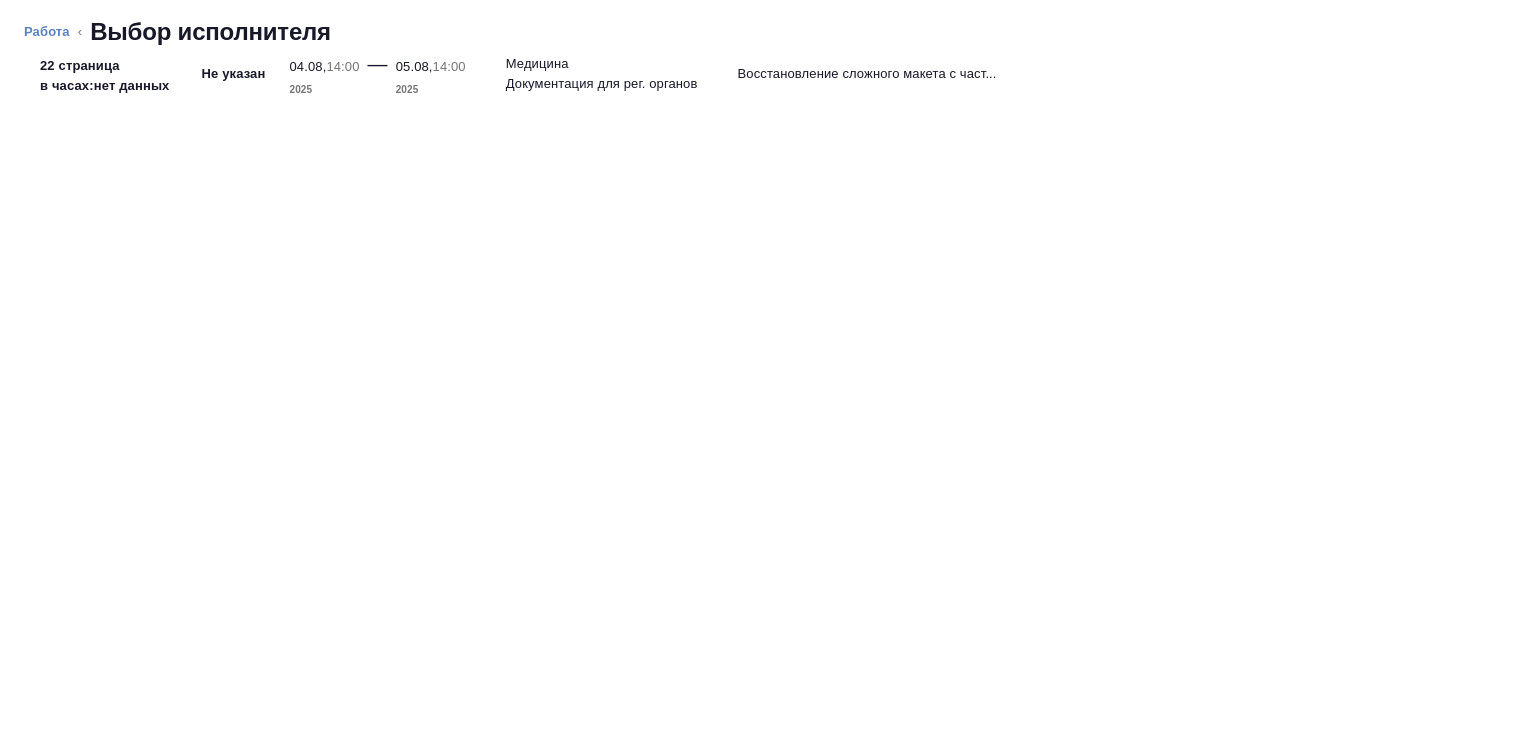 type on "x" 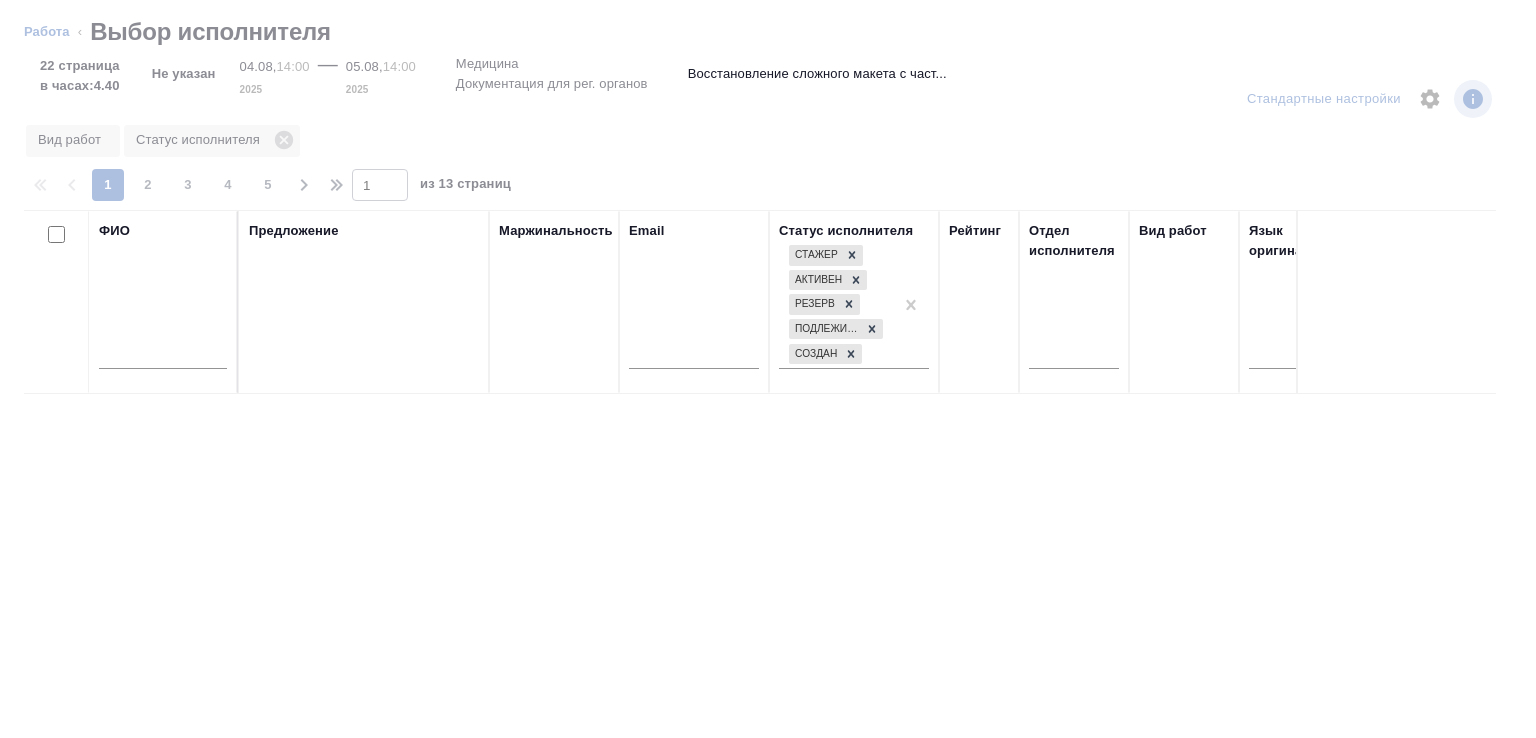 click at bounding box center [163, 356] 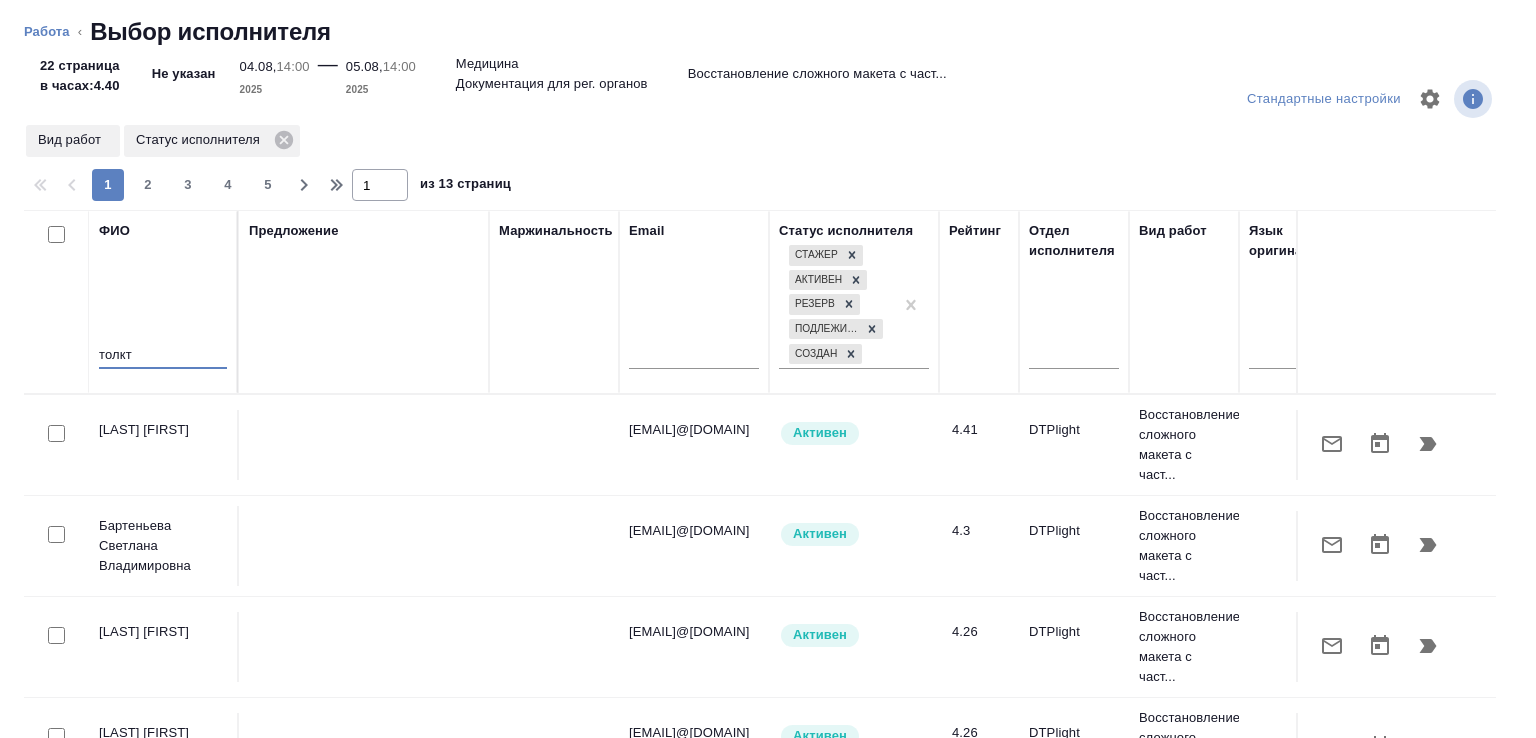 type on "толкти" 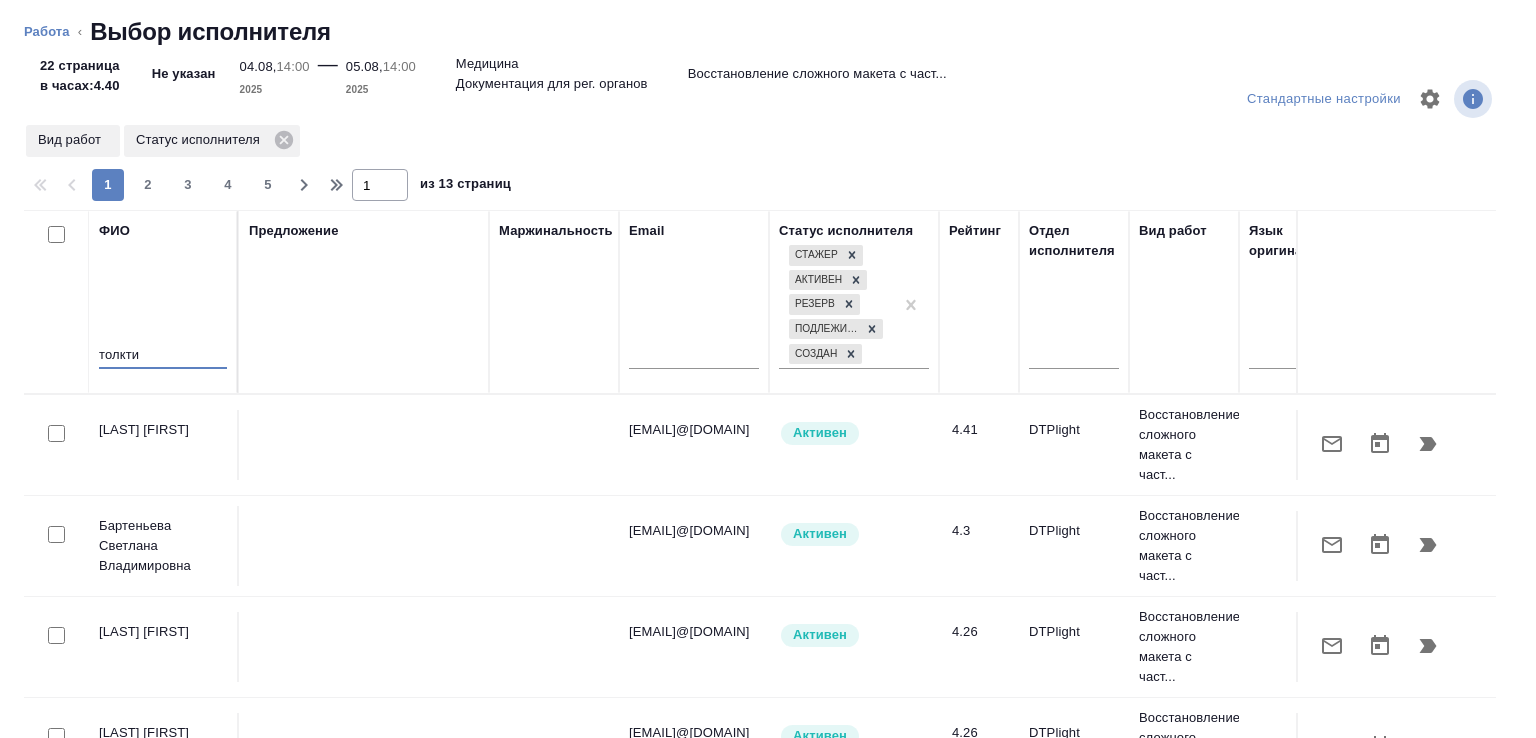 type on "x" 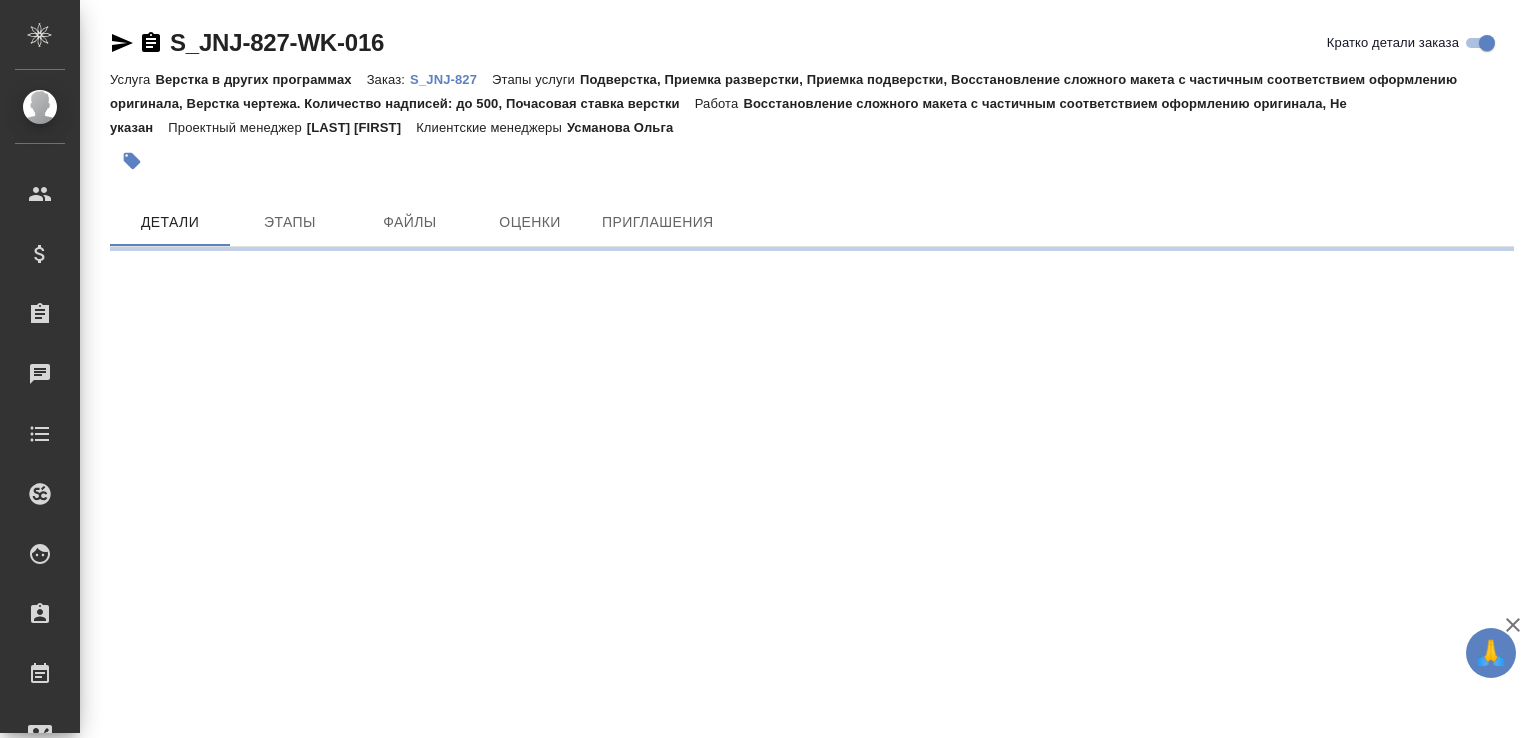 scroll, scrollTop: 0, scrollLeft: 0, axis: both 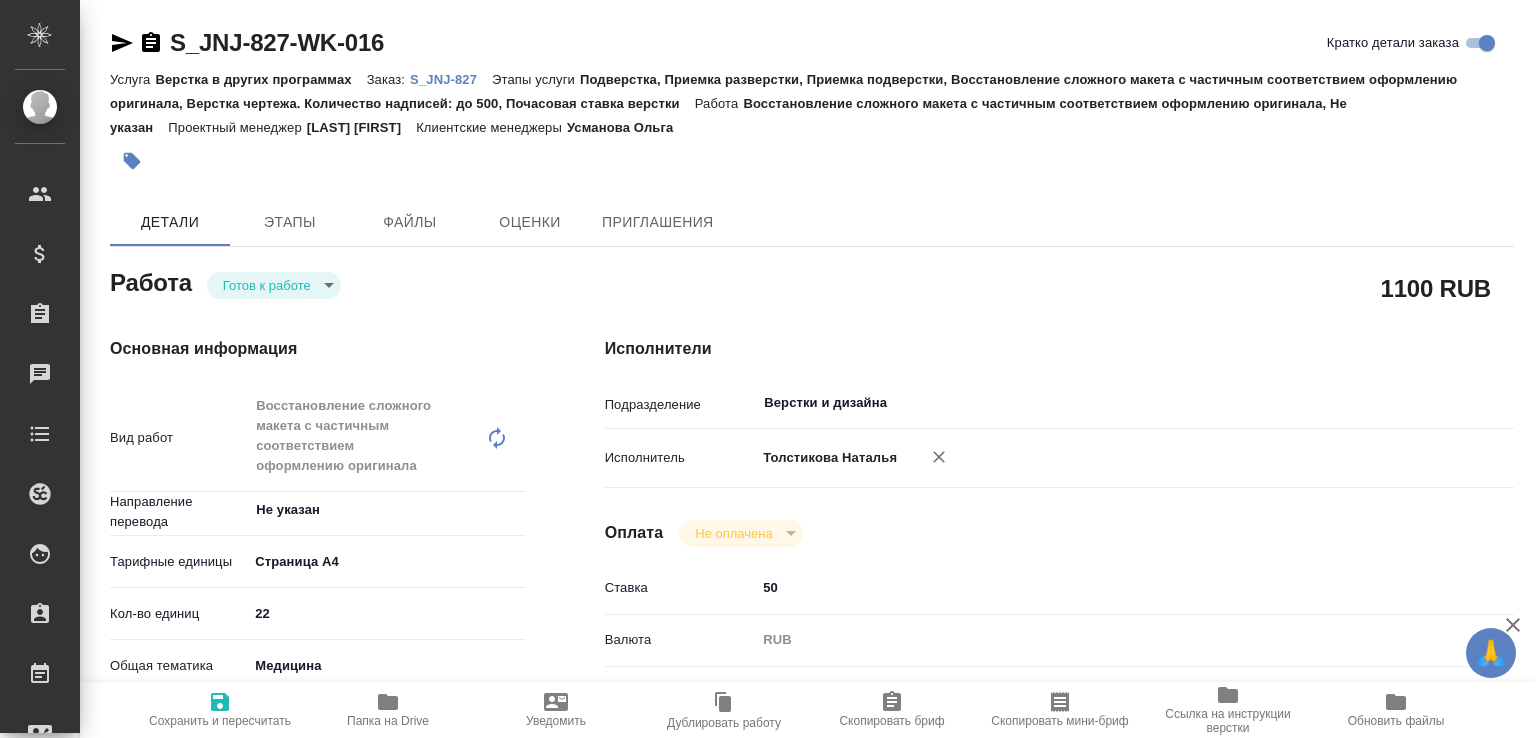 type on "x" 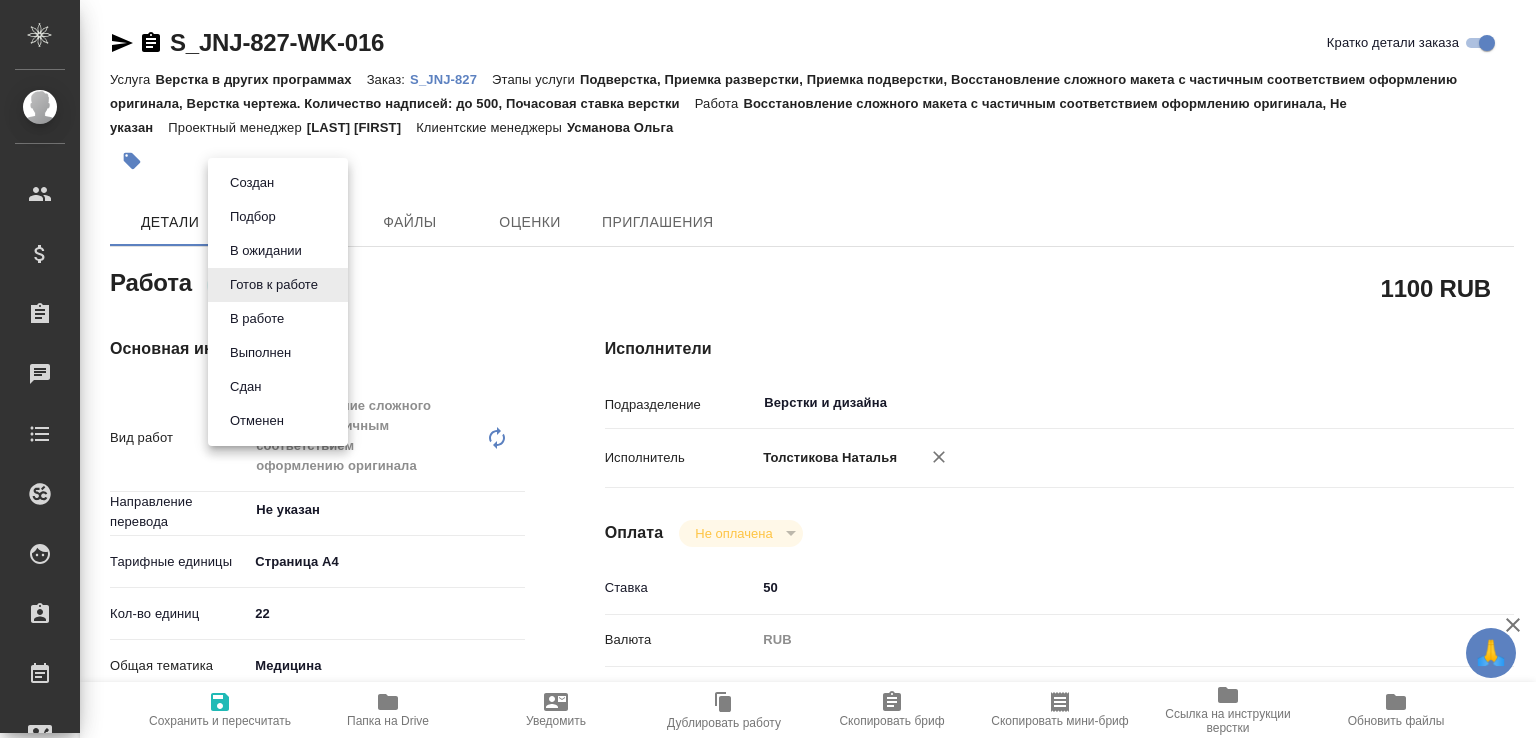 type on "x" 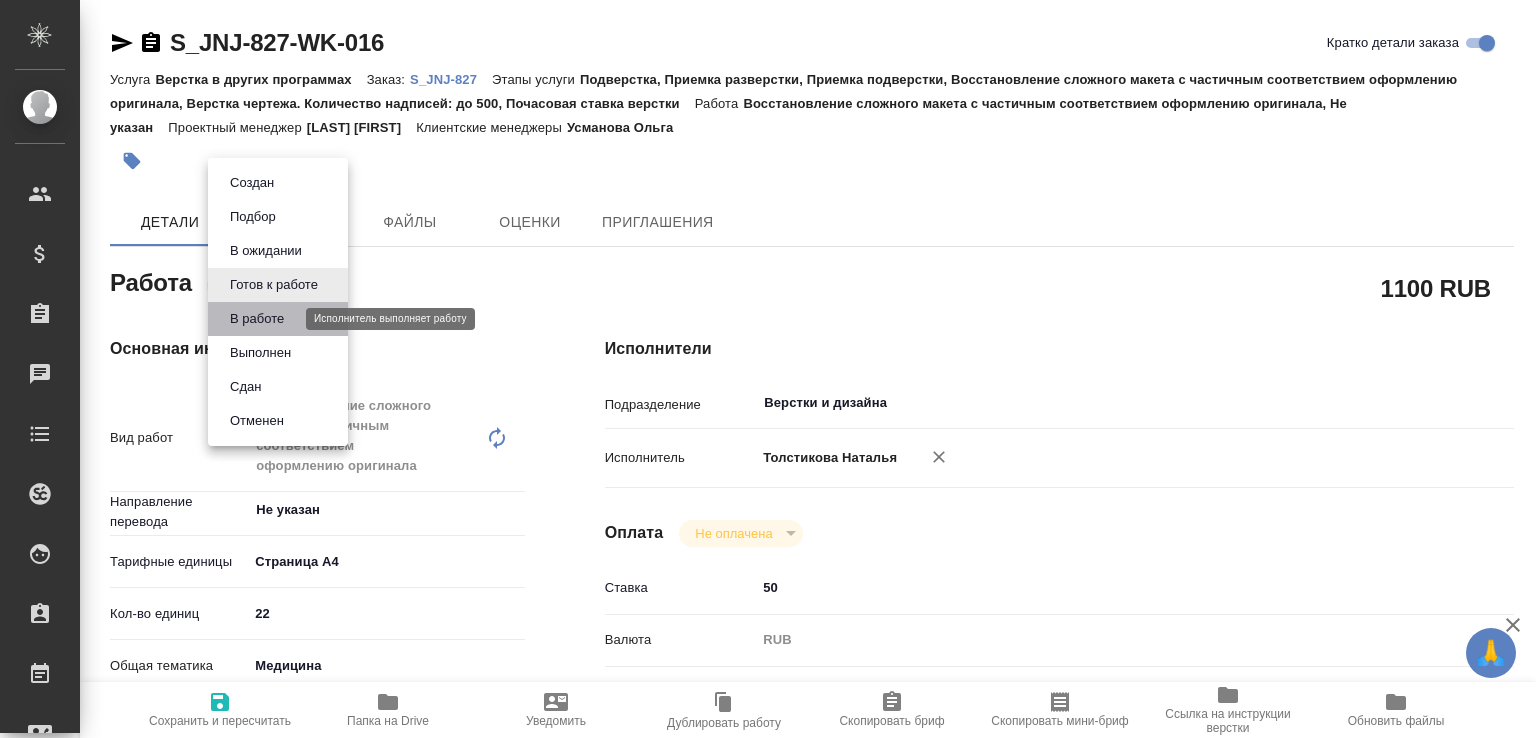 click on "В работе" at bounding box center (257, 319) 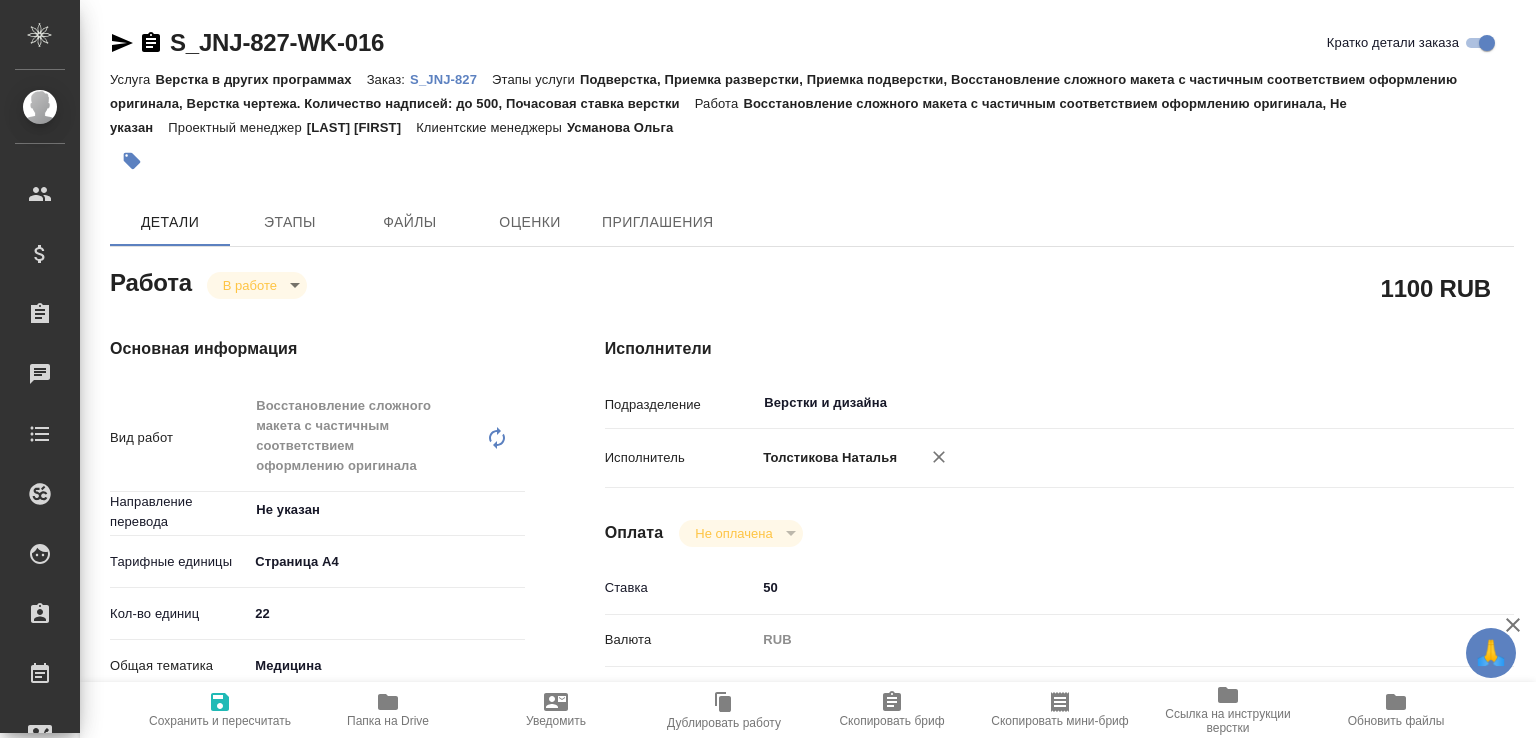 type on "x" 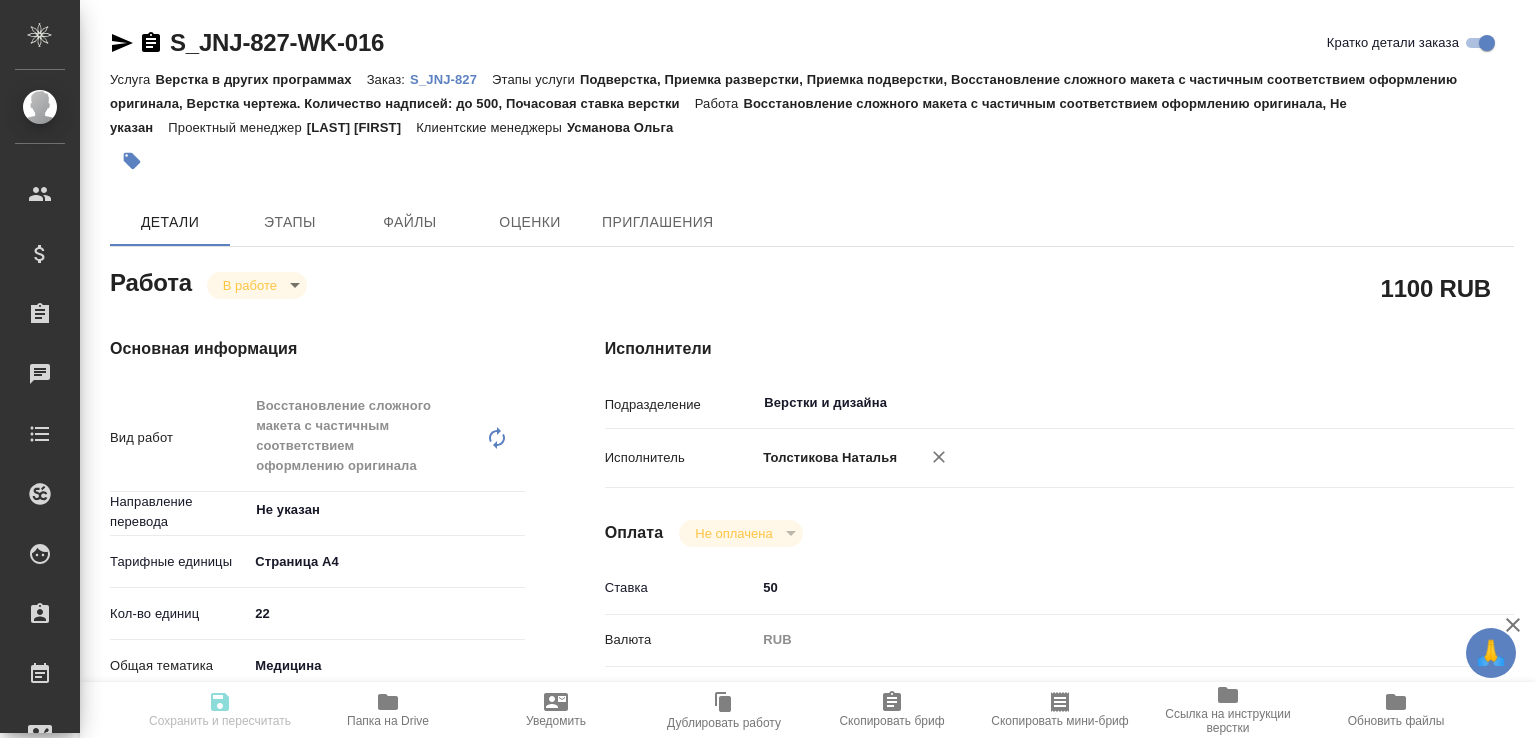 type on "x" 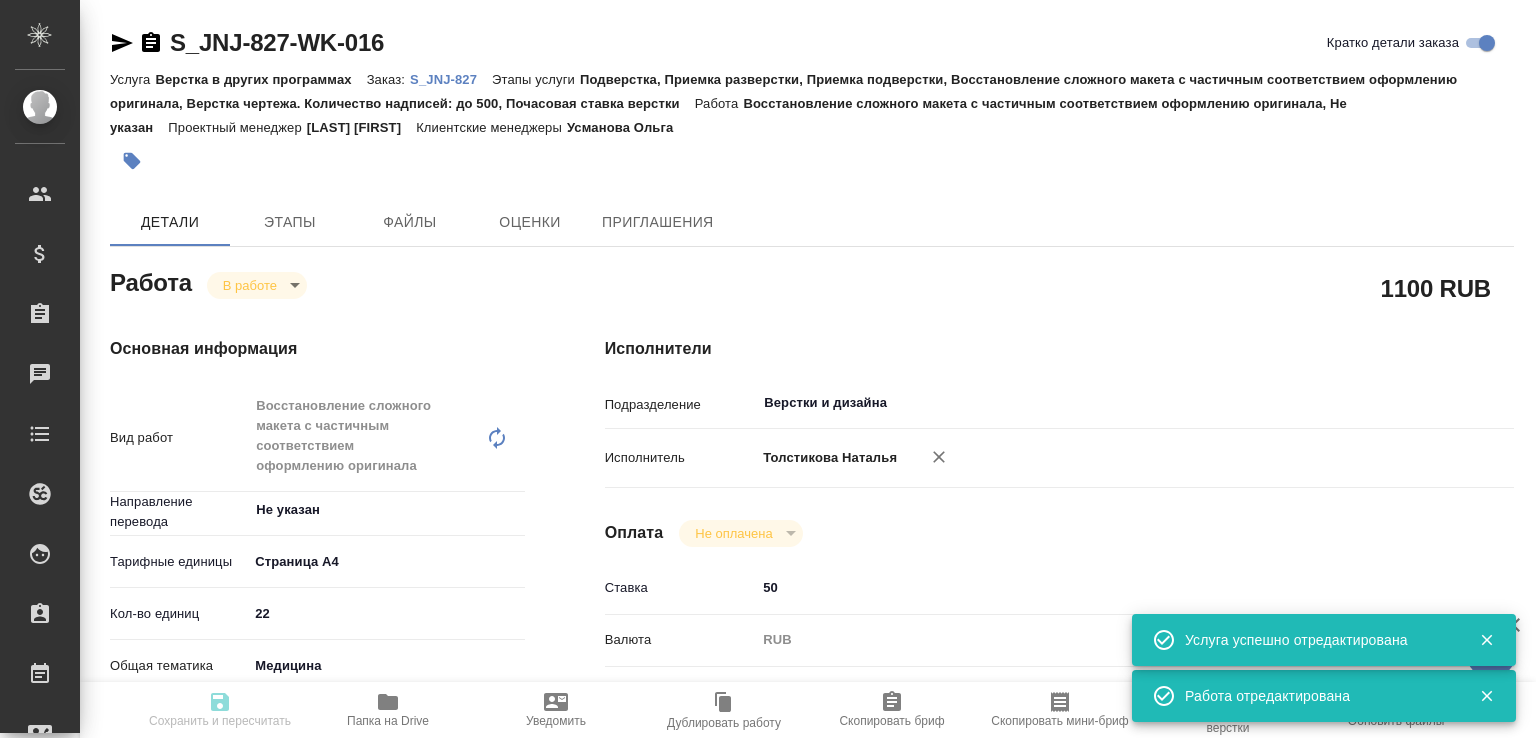type on "x" 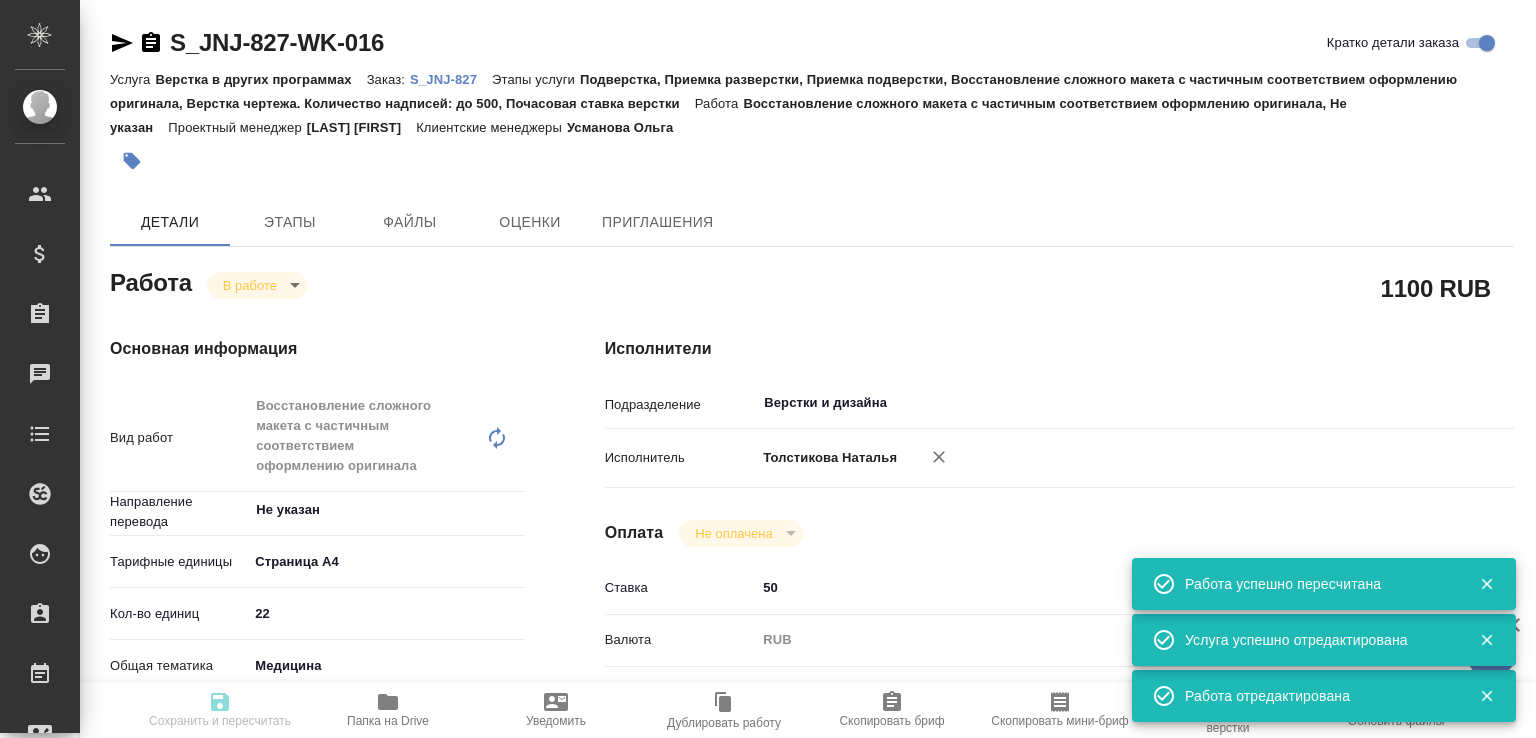 type on "inProgress" 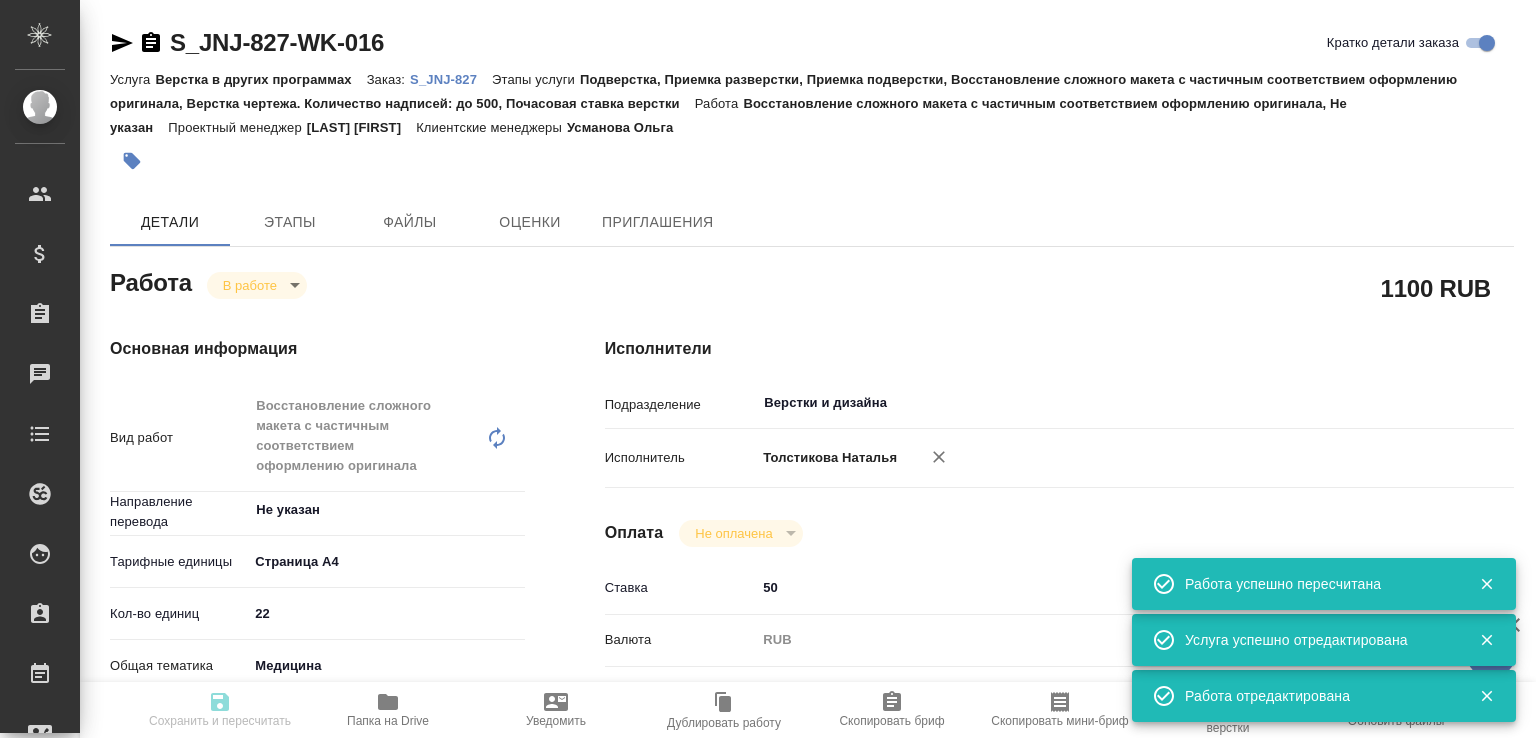 type on "med" 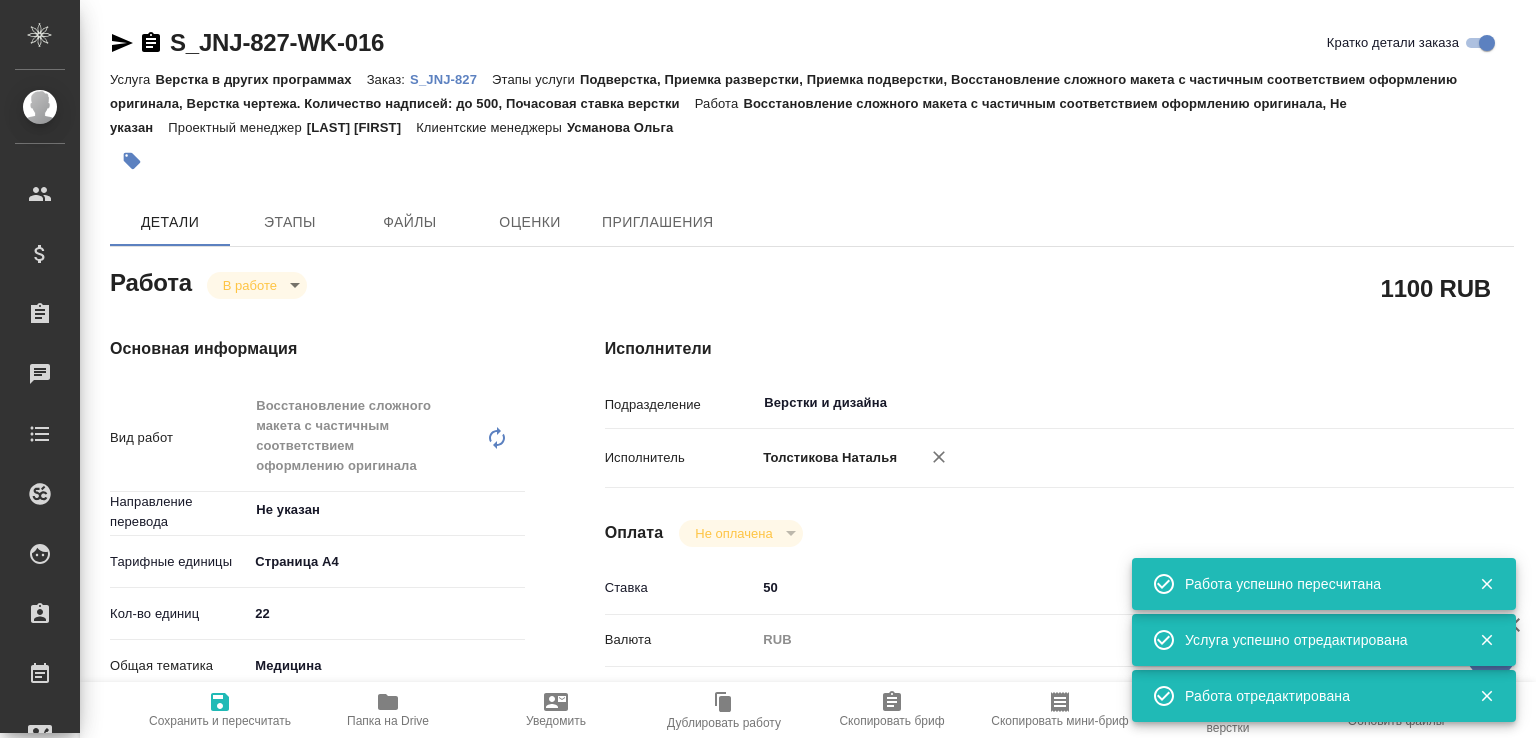 type on "x" 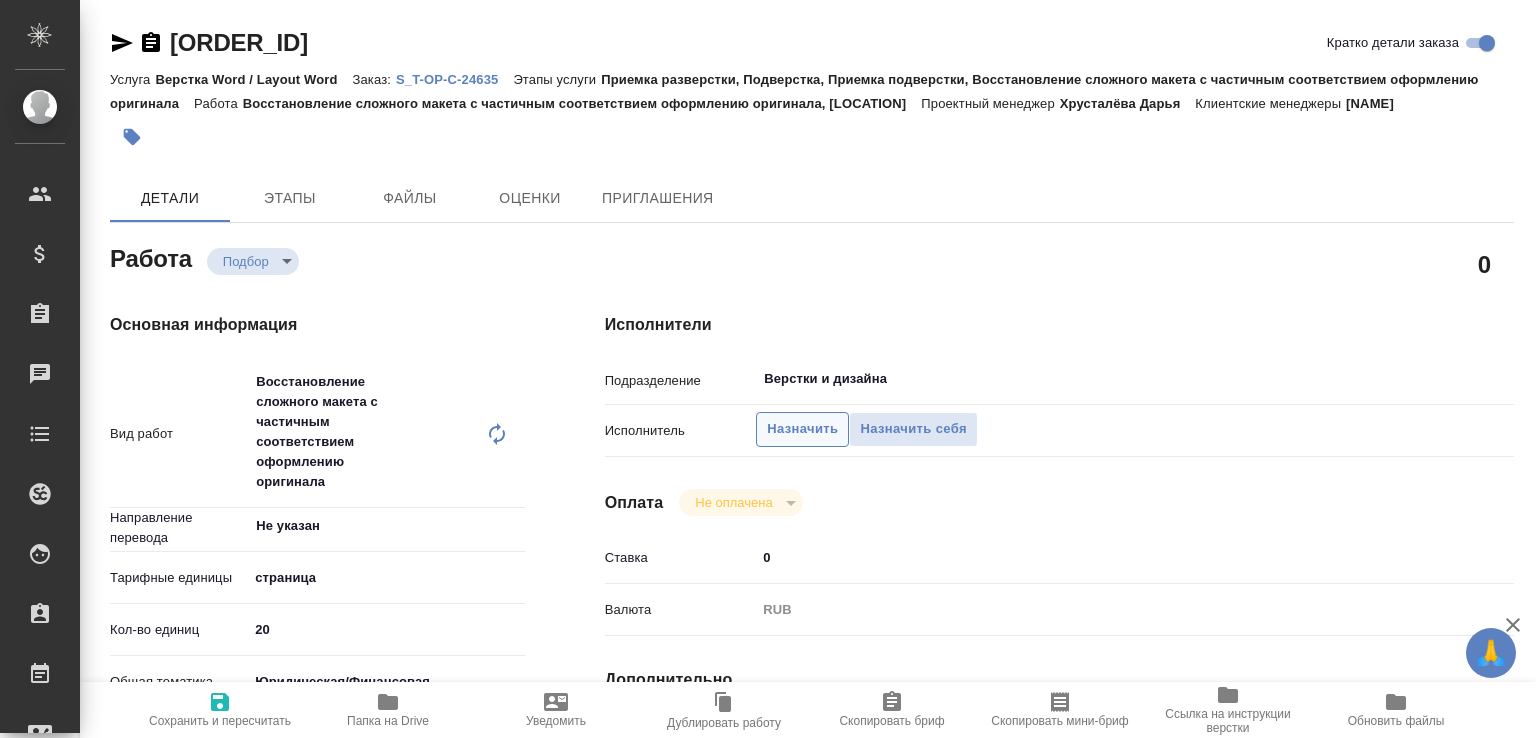 scroll, scrollTop: 0, scrollLeft: 0, axis: both 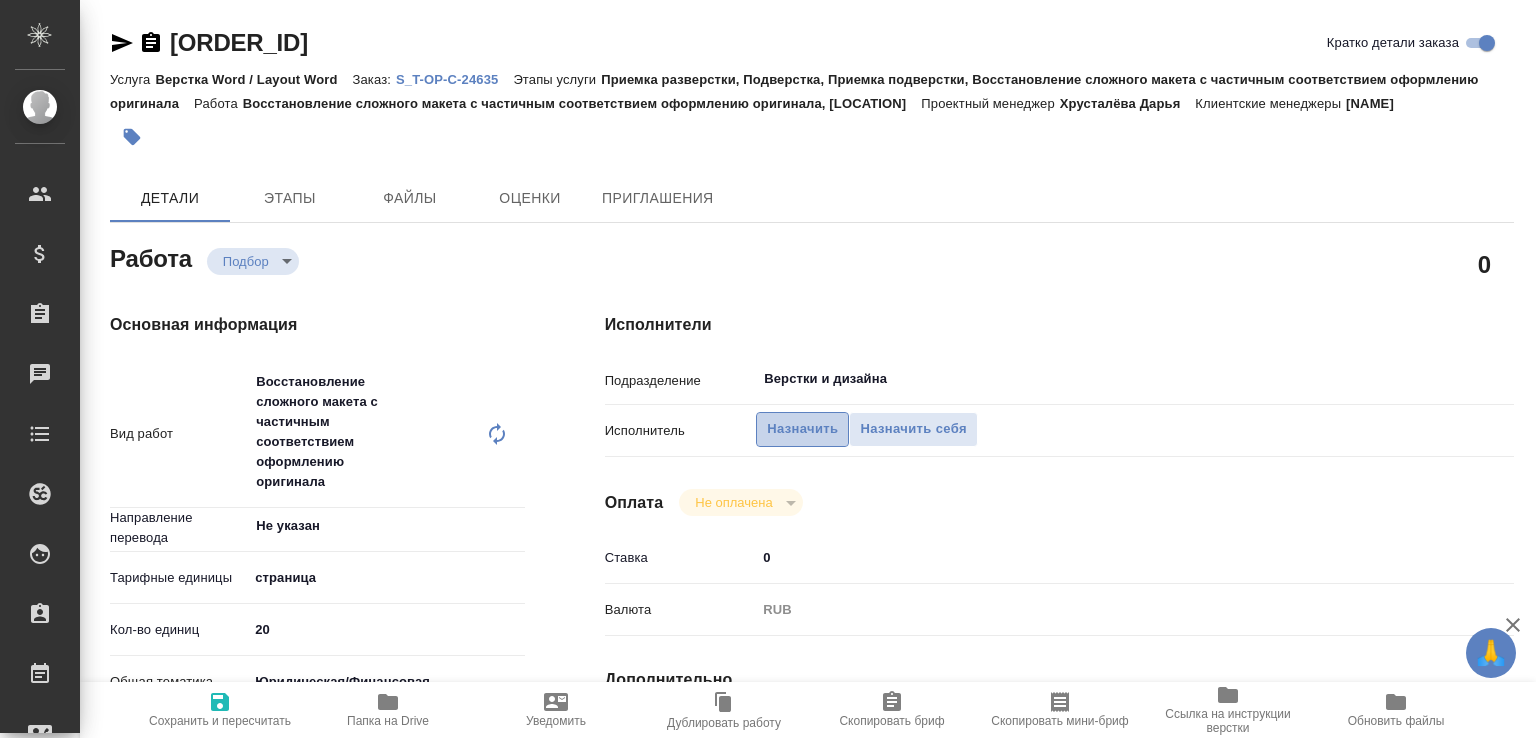 click on "Назначить" at bounding box center [802, 429] 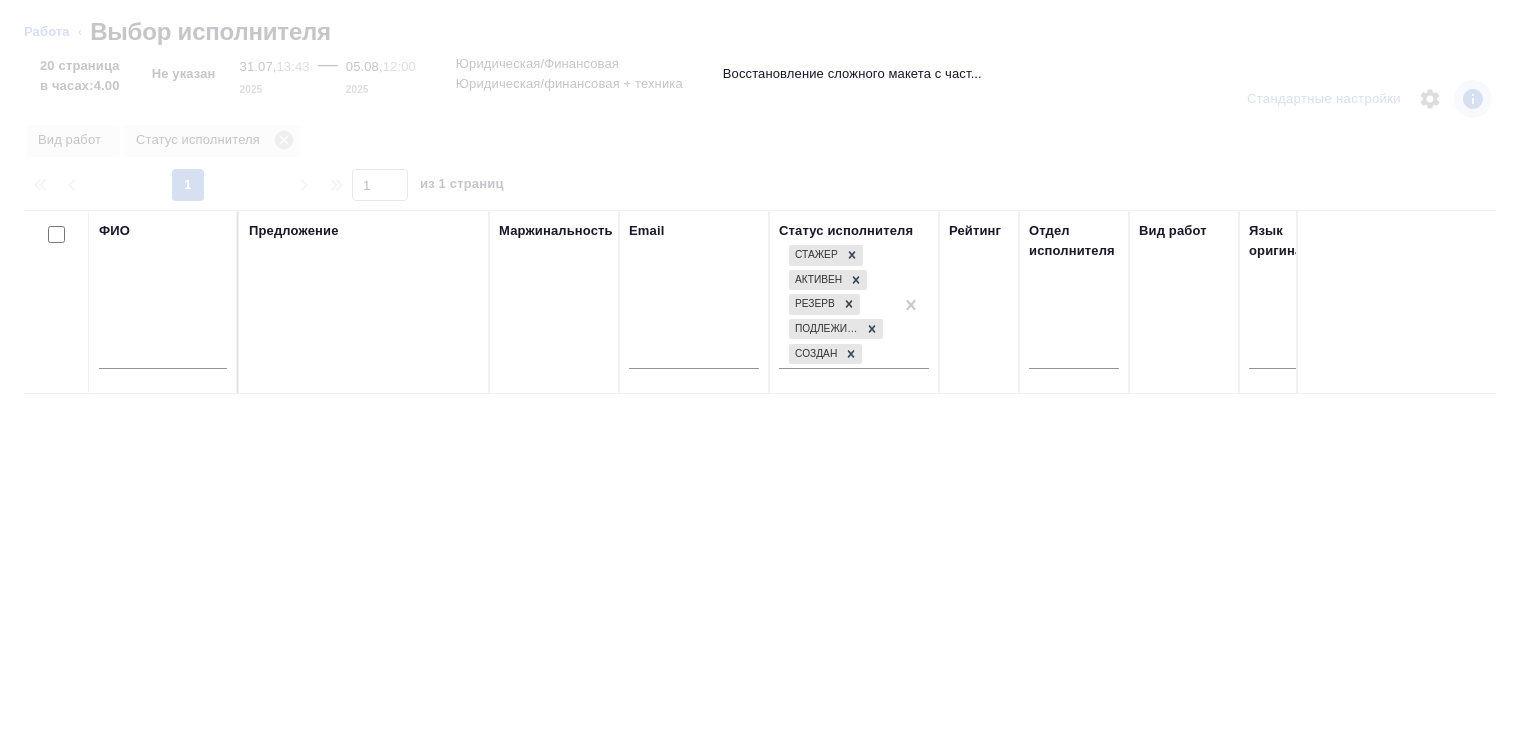 click at bounding box center (163, 356) 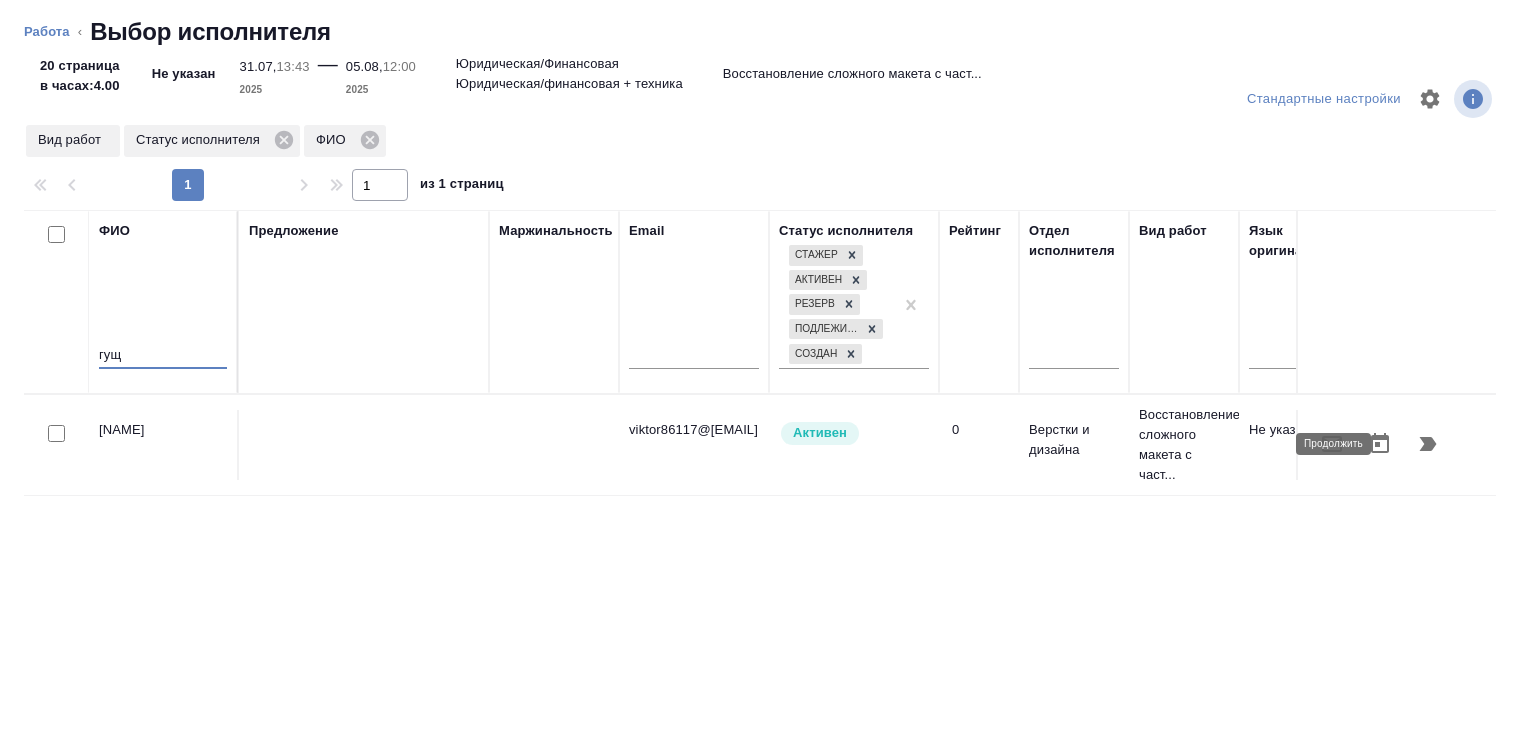 type on "гущ" 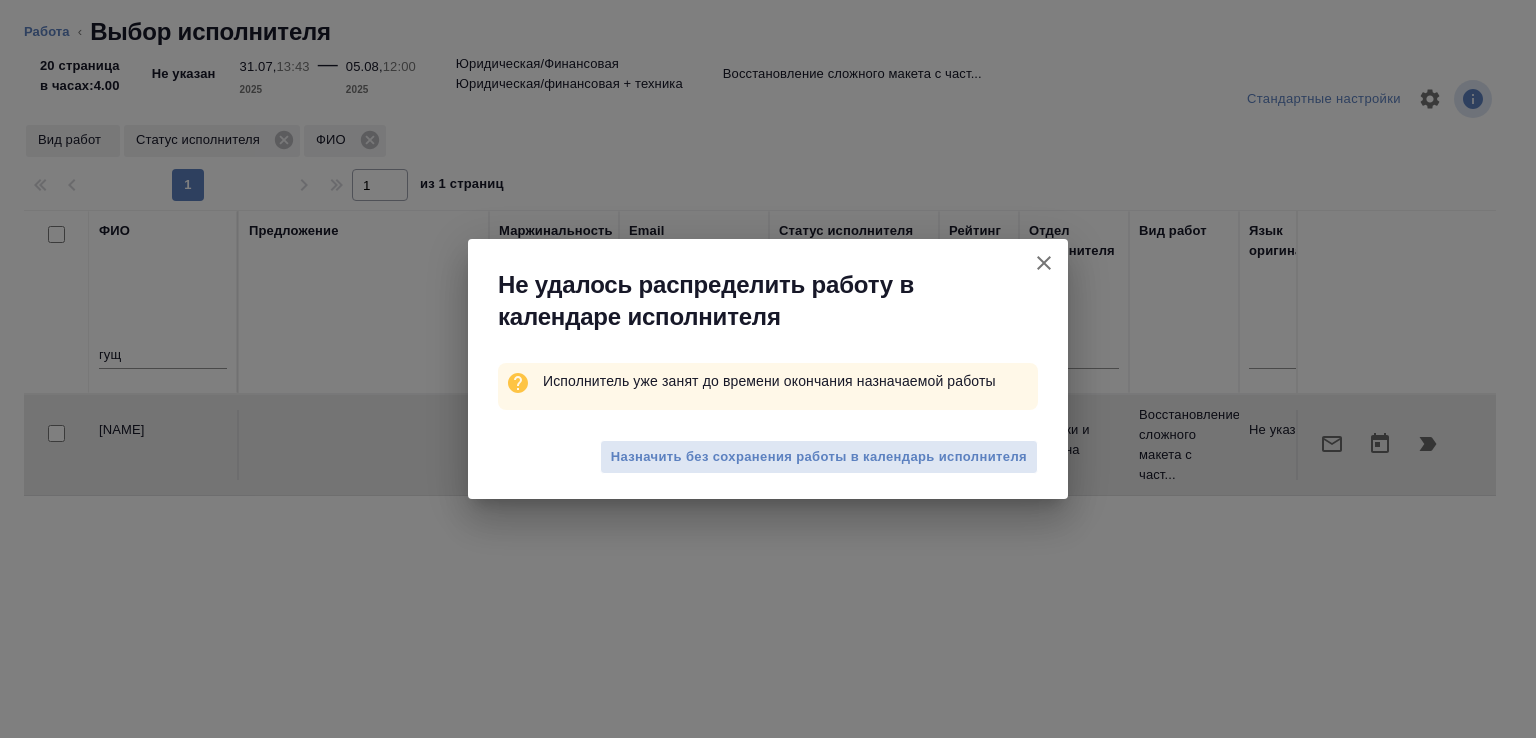 drag, startPoint x: 667, startPoint y: 453, endPoint x: 309, endPoint y: 36, distance: 549.5935 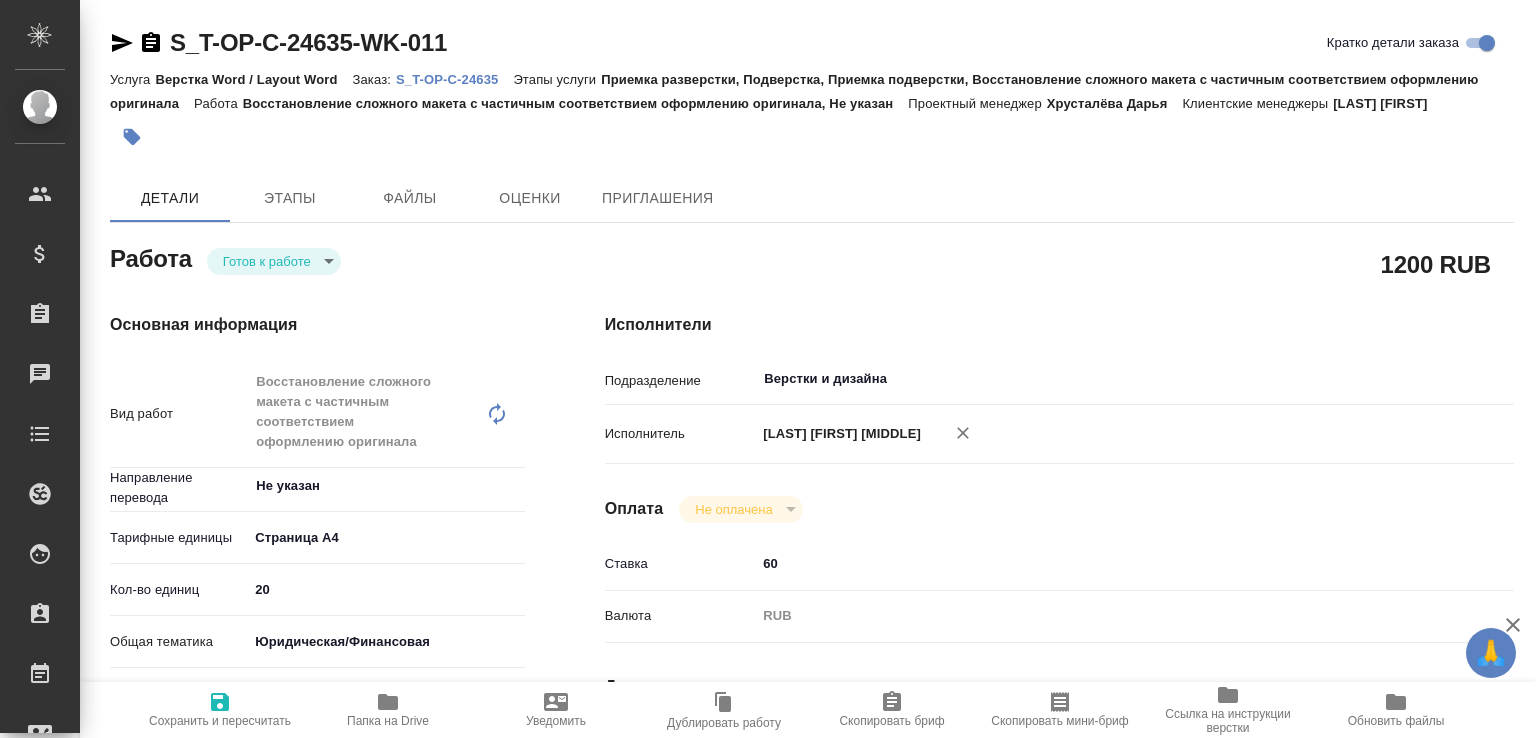scroll, scrollTop: 0, scrollLeft: 0, axis: both 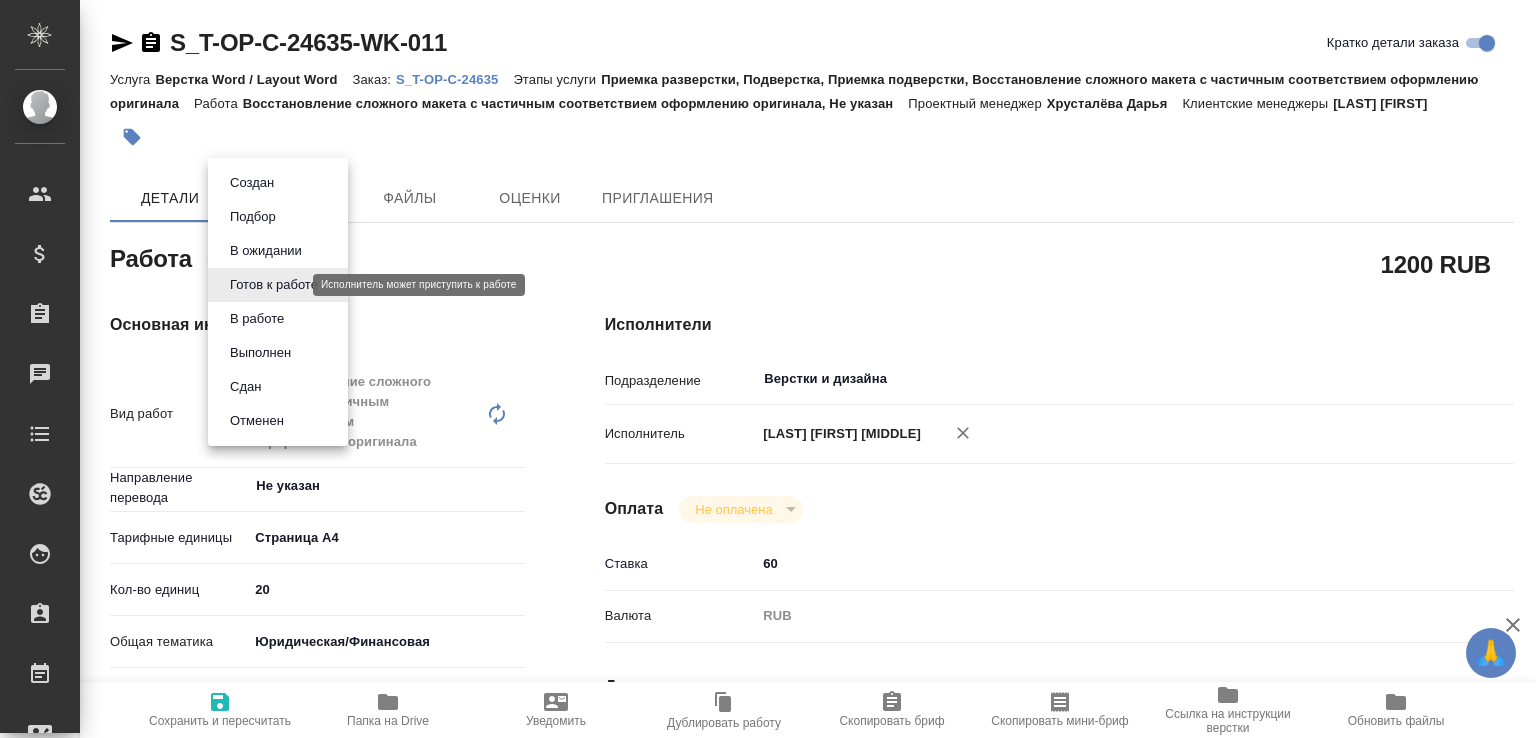 click on "🙏 .cls-1
fill:#fff;
AWATERA [LAST] [FIRST] e.malofeeva Клиенты Спецификации Заказы Чаты Todo Проекты SC Исполнители Кандидаты Работы Входящие заявки Заявки на доставку Рекламации Проекты процессинга Конференции Выйти Кратко детали заказа Услуга Верстка Word / Layout Word Заказ: Этапы услуги Приемка разверстки, Подверстка, Приемка подверстки, Восстановление сложного макета с частичным соответствием оформлению оригинала Работа Восстановление сложного макета с частичным соответствием оформлению оригинала, Не указан [LAST] [FIRST] x x" at bounding box center (768, 369) 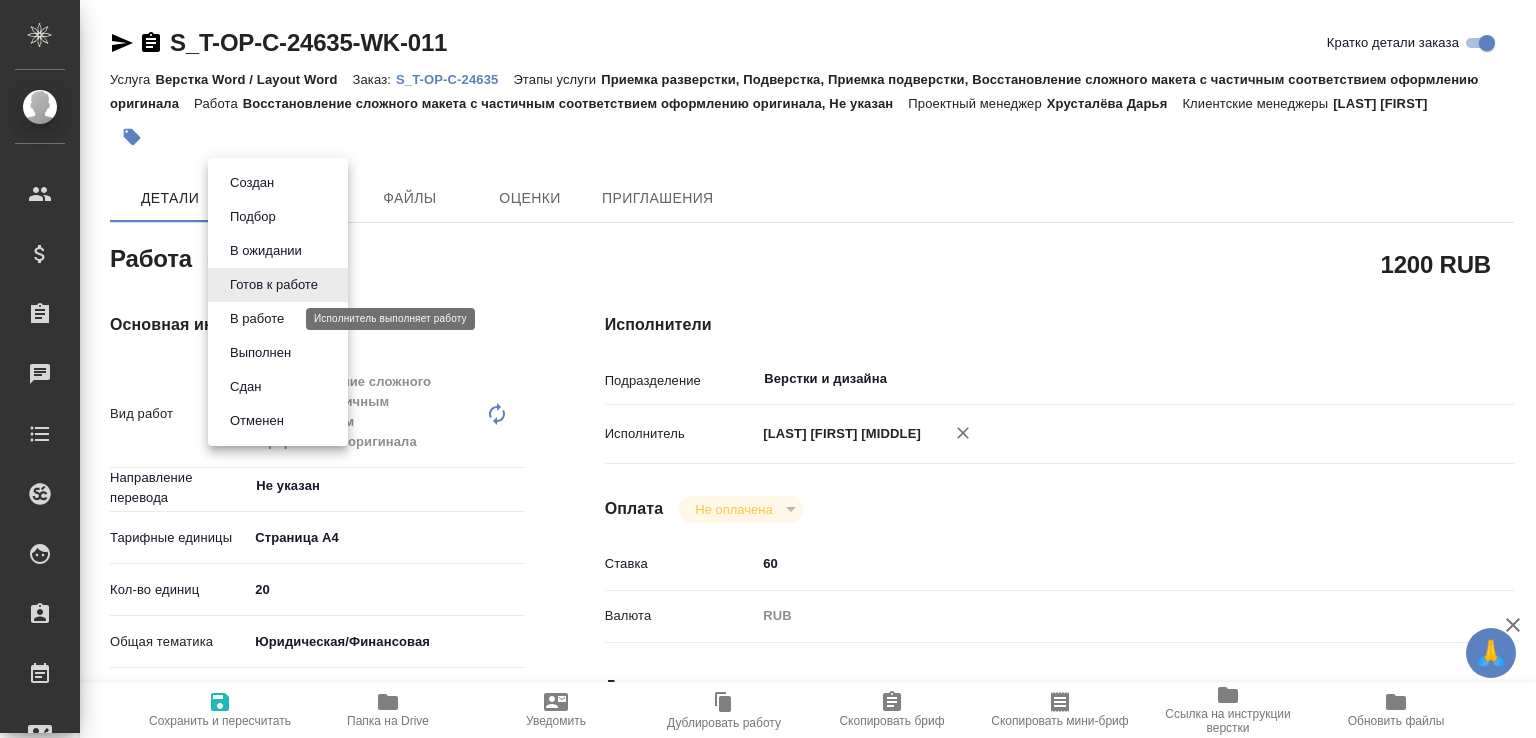 click on "В работе" at bounding box center [257, 319] 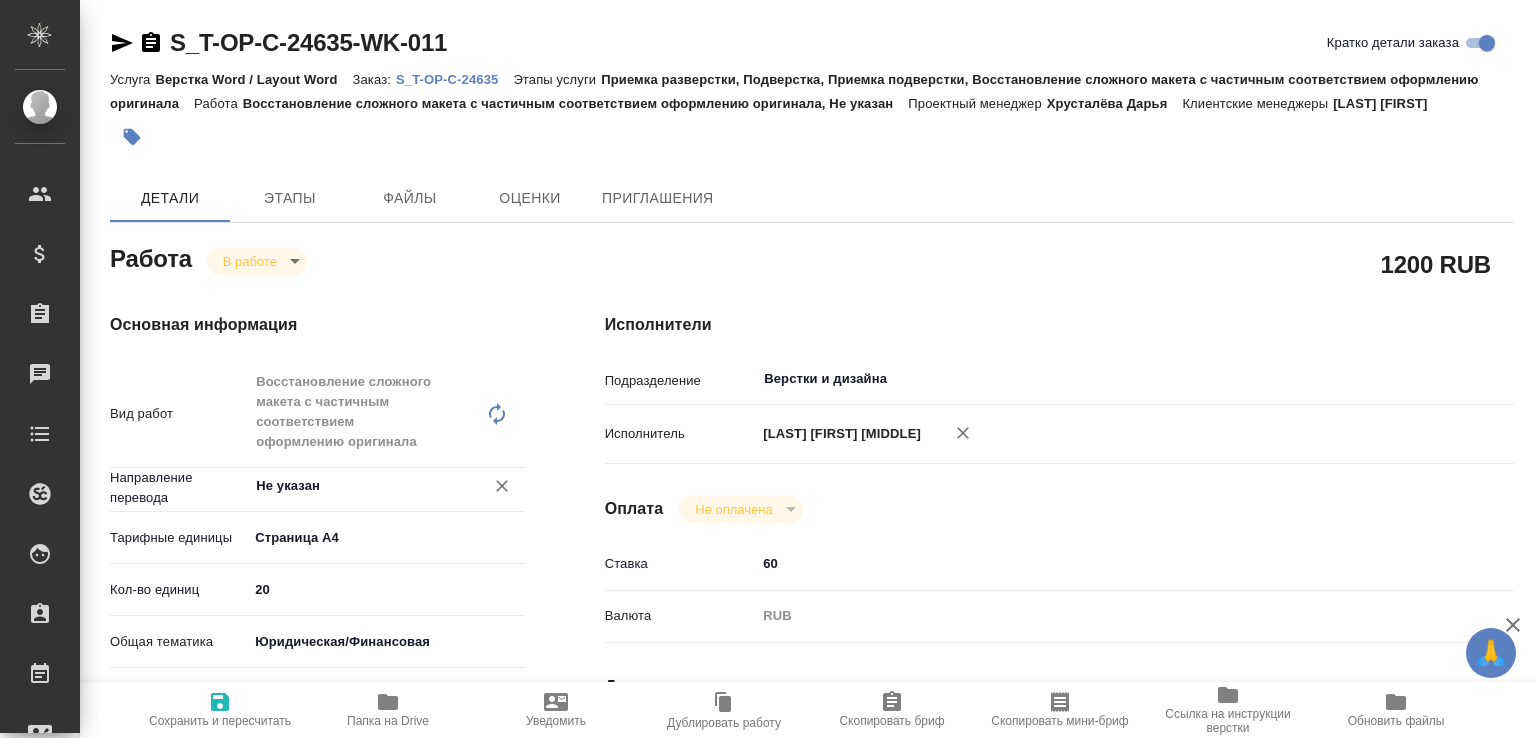 type on "x" 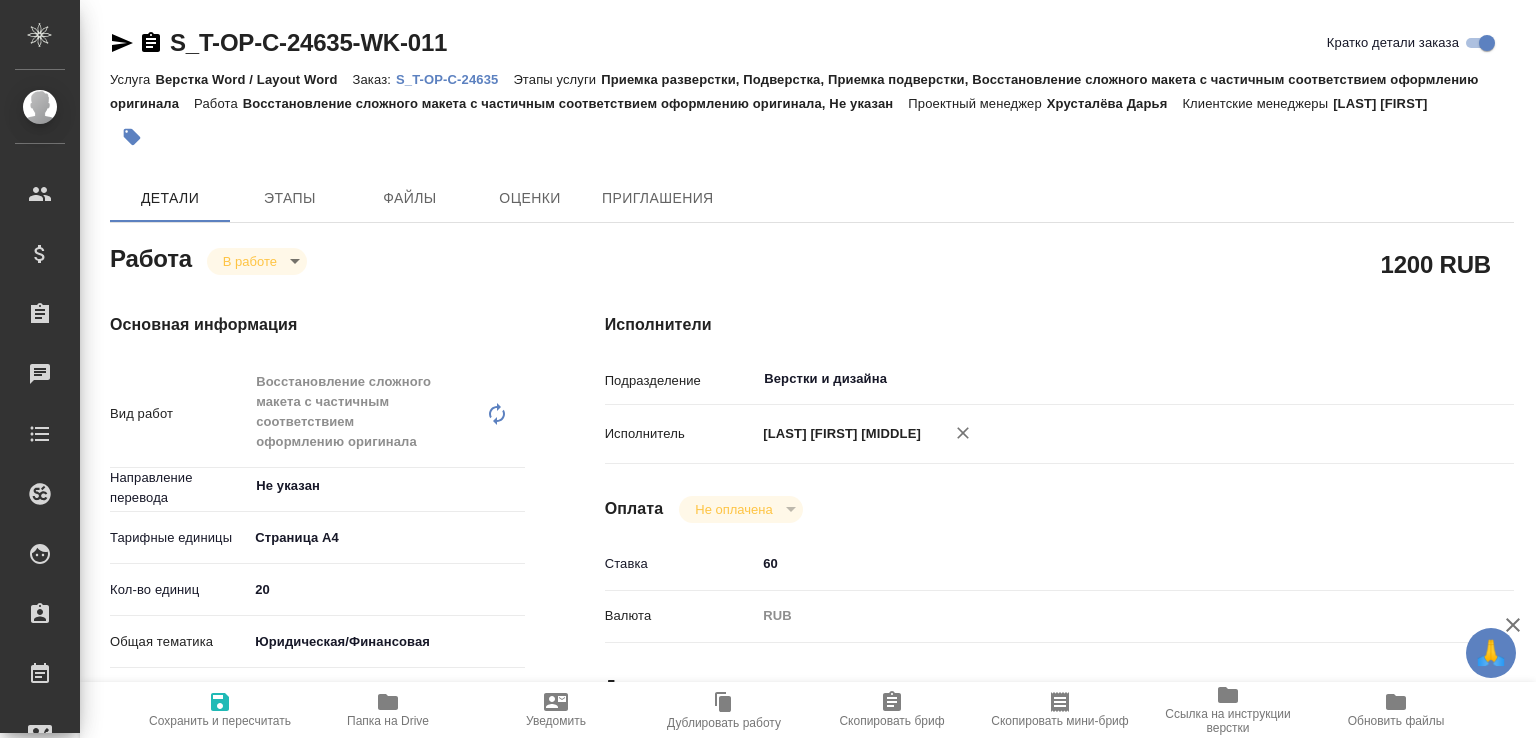 type on "x" 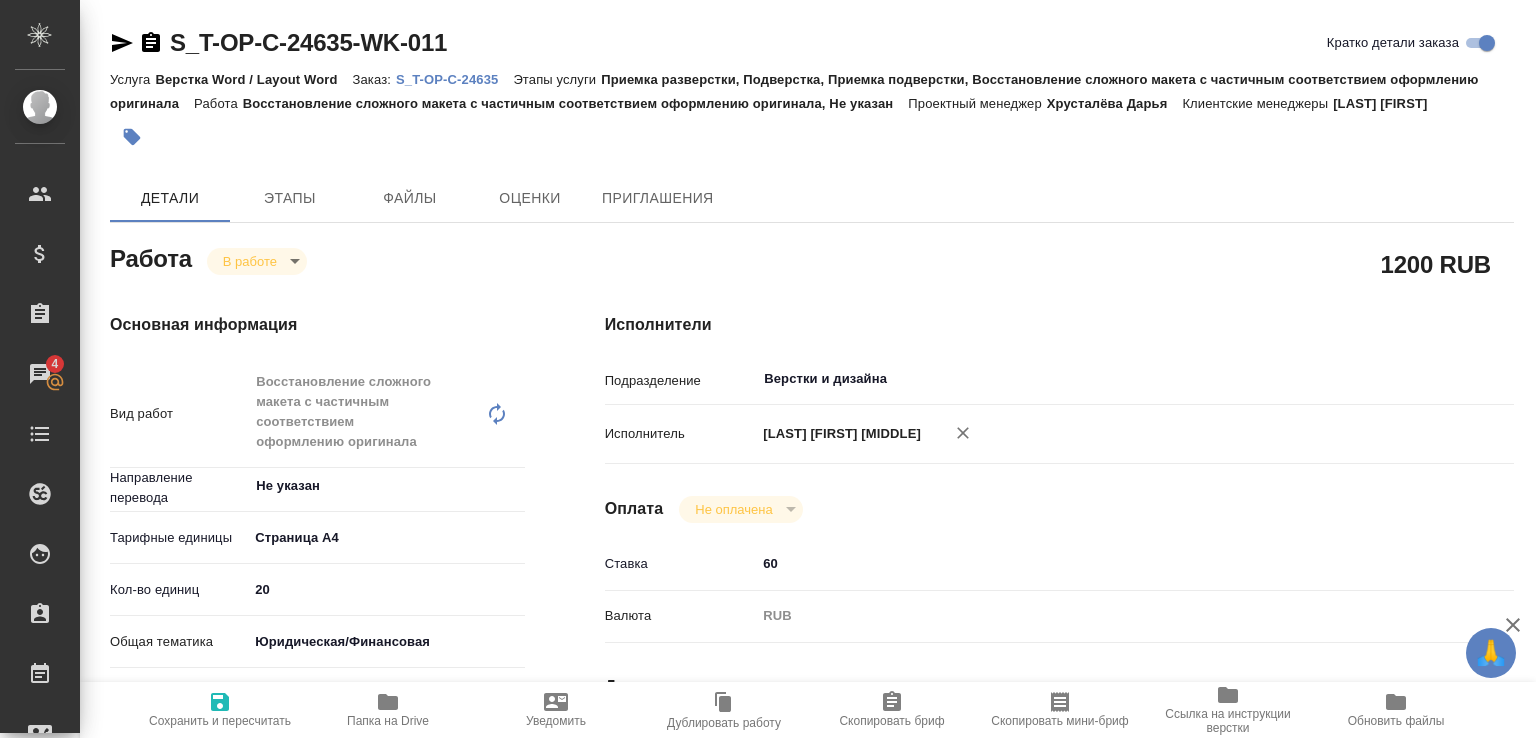 drag, startPoint x: 772, startPoint y: 591, endPoint x: 743, endPoint y: 592, distance: 29.017237 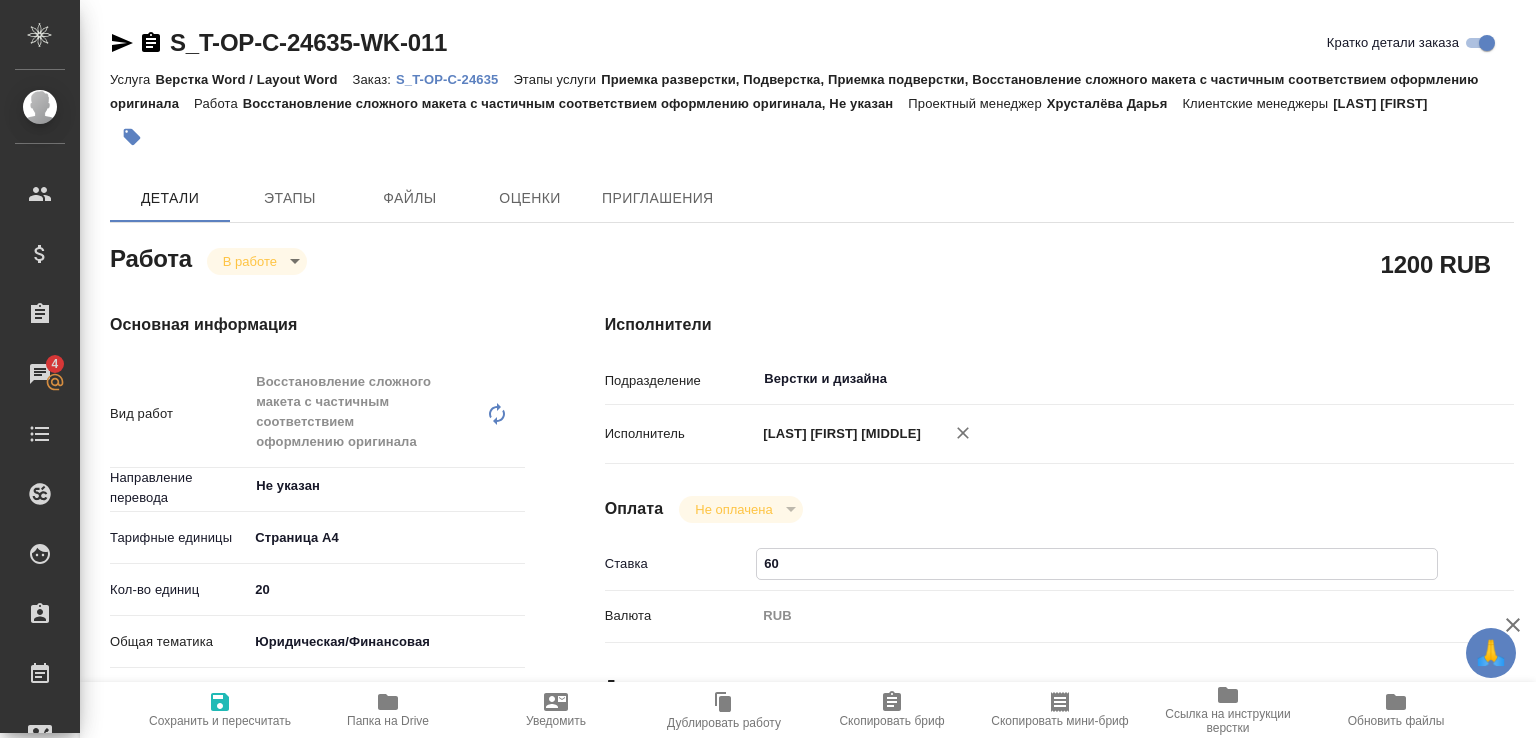 type on "x" 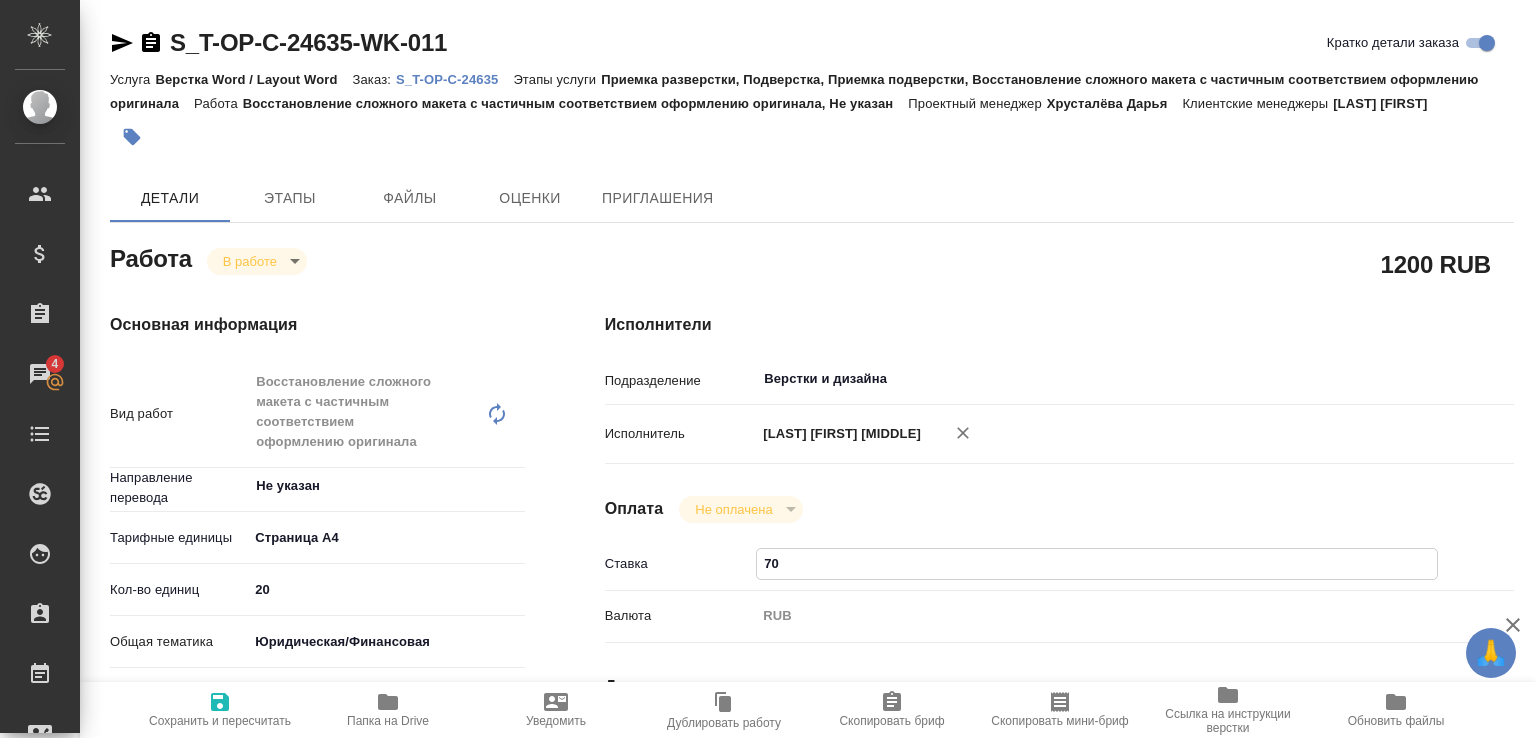 type on "70" 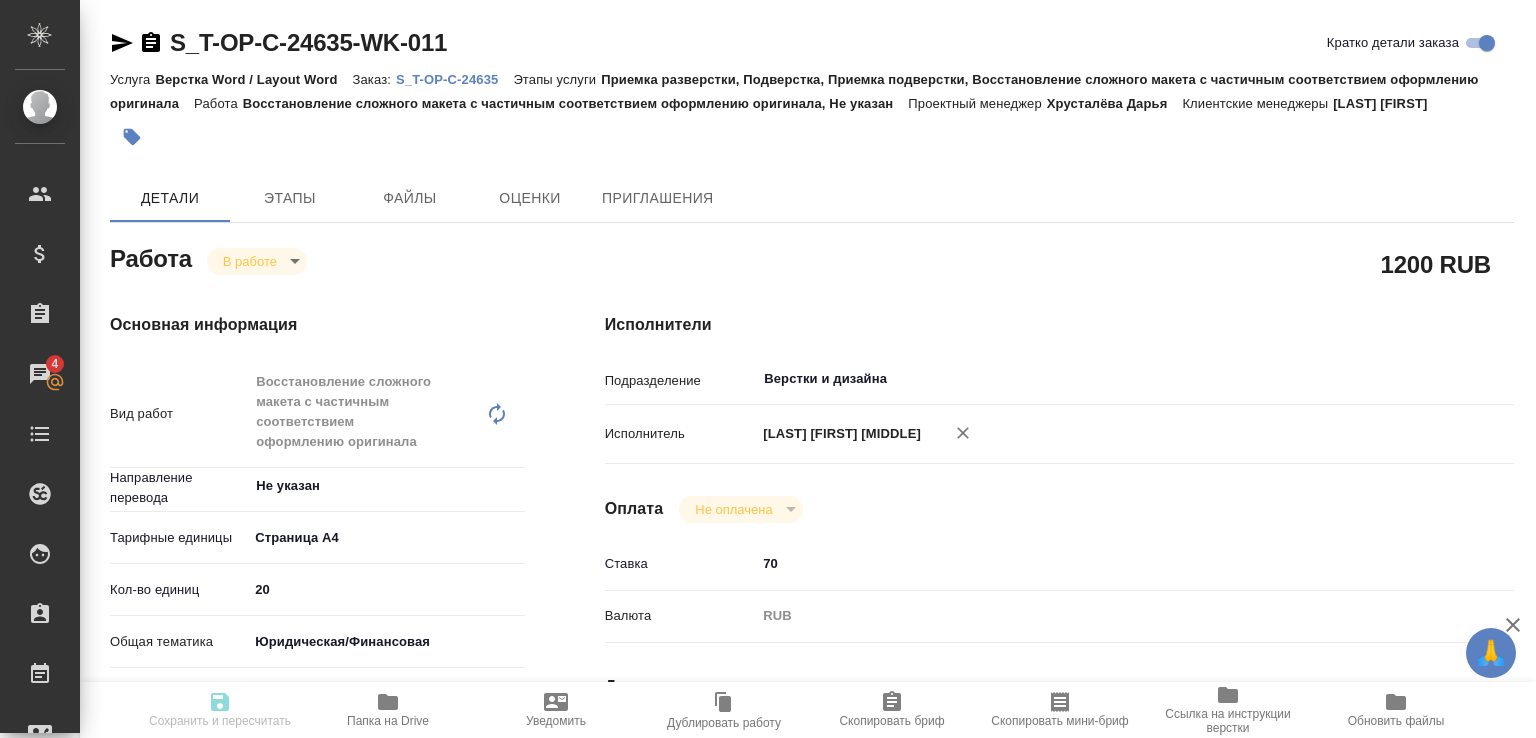 type on "x" 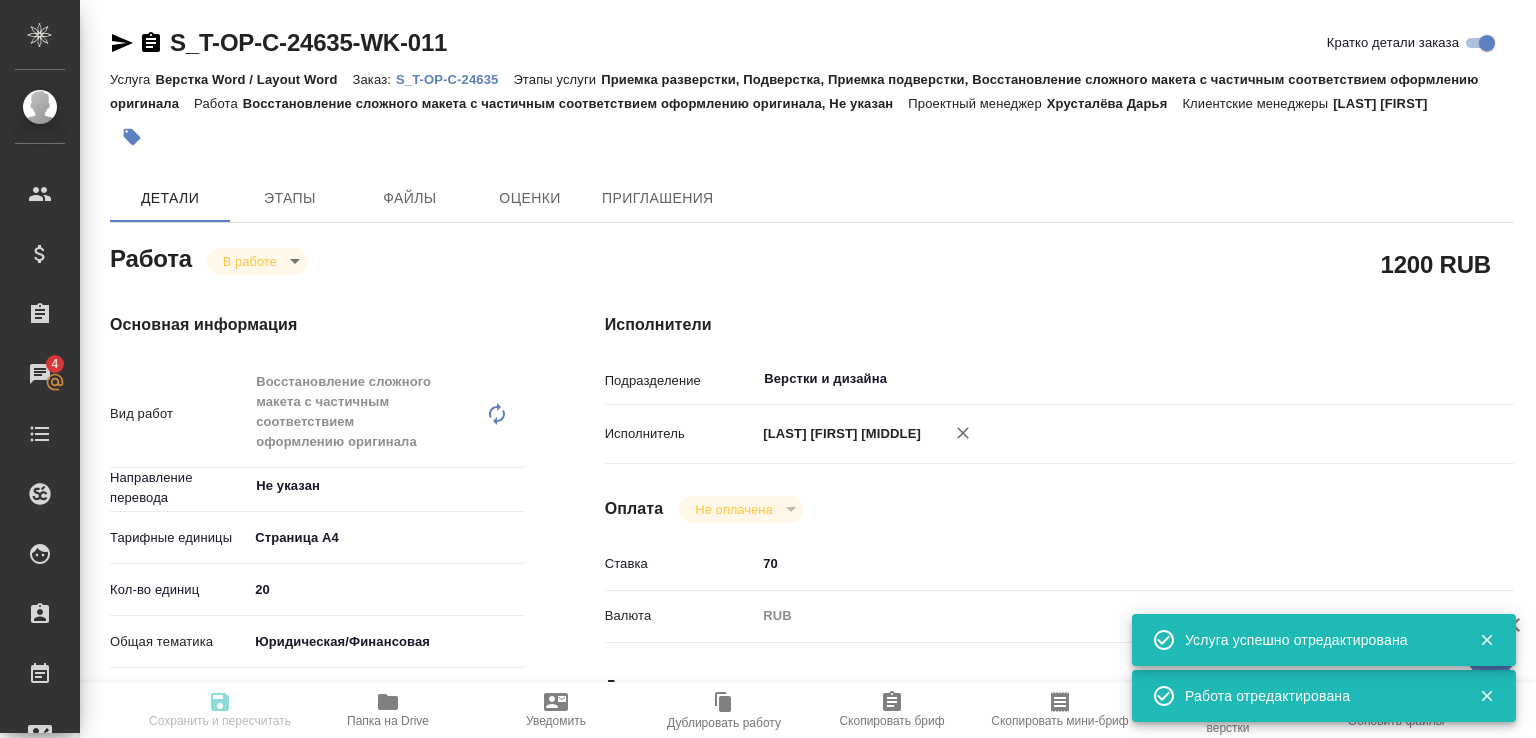 type on "x" 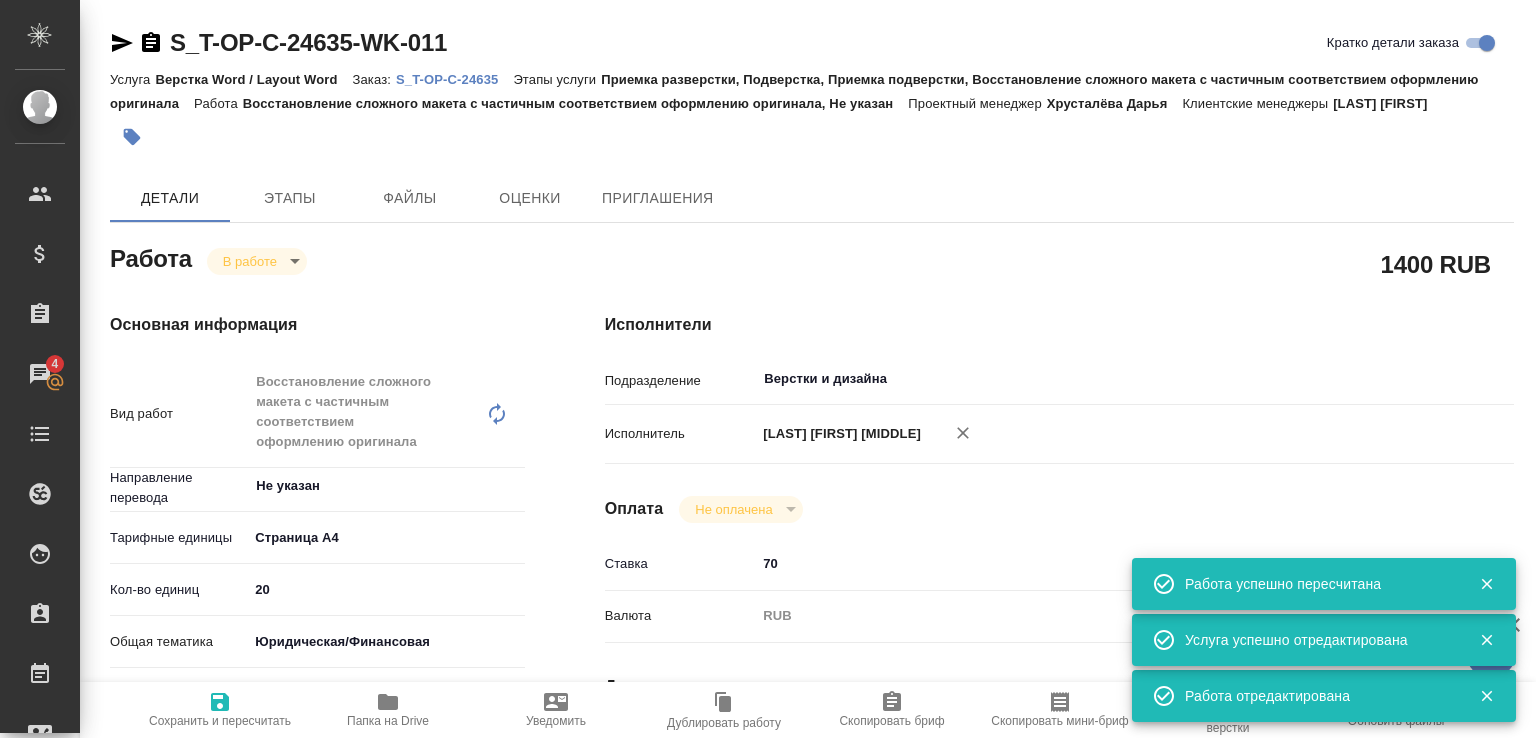 type on "x" 